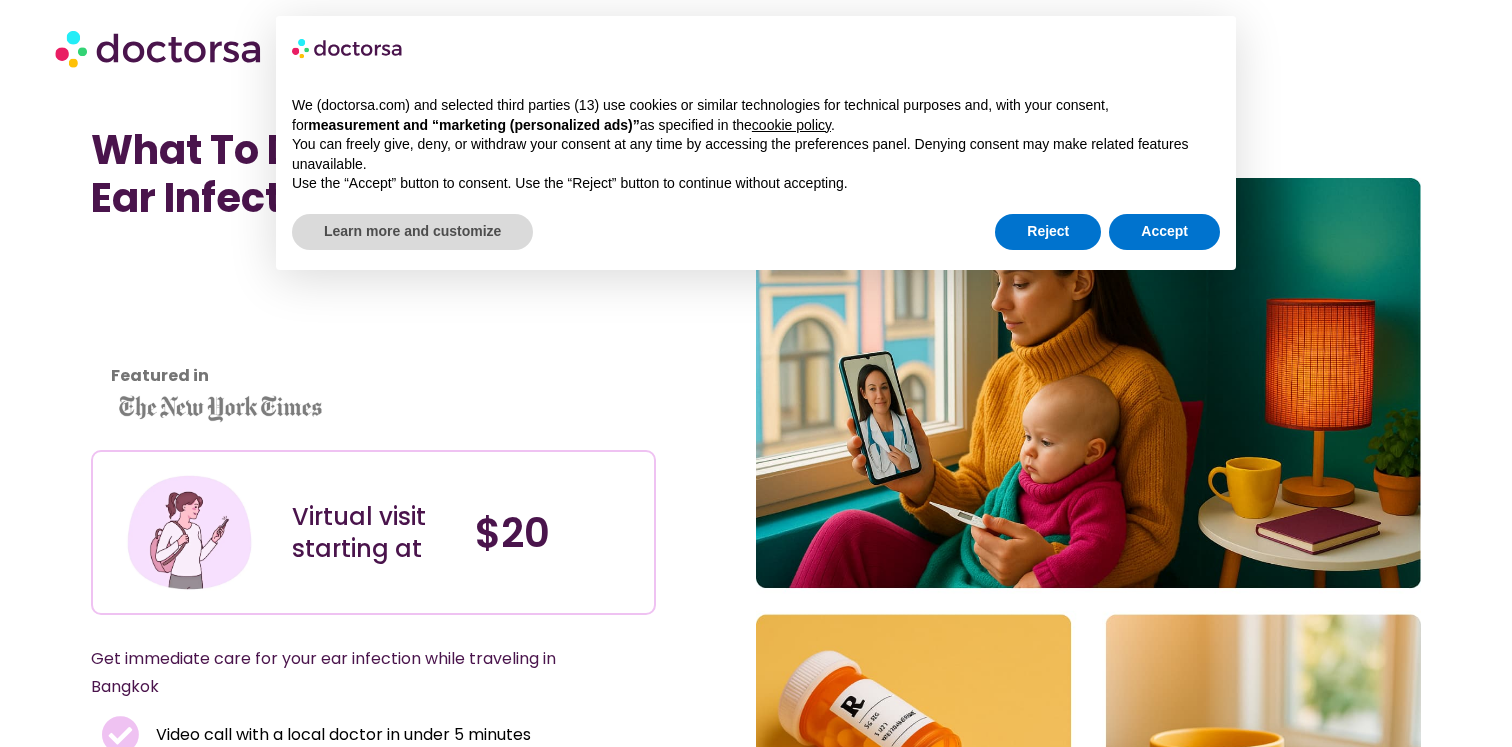 scroll, scrollTop: 0, scrollLeft: 0, axis: both 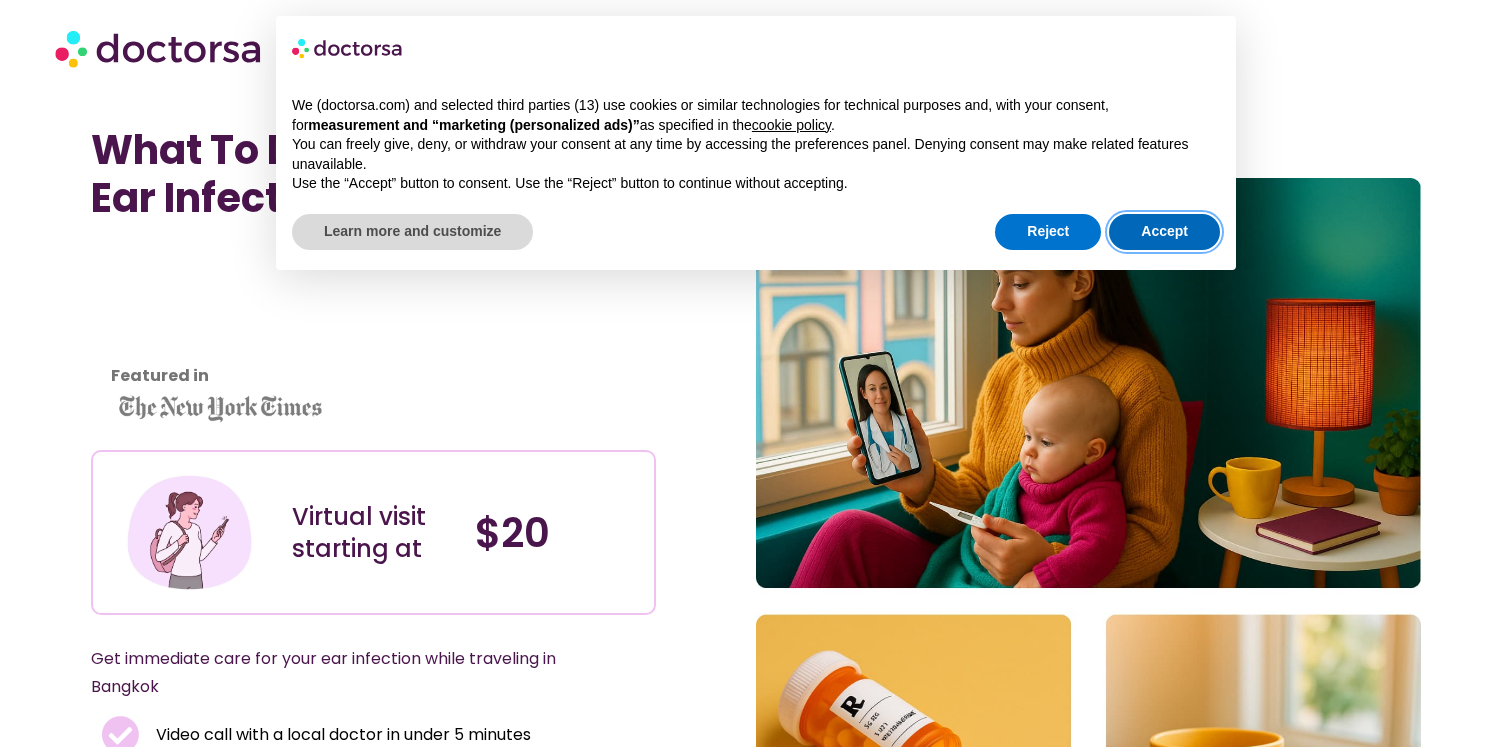 click on "Accept" at bounding box center [1164, 232] 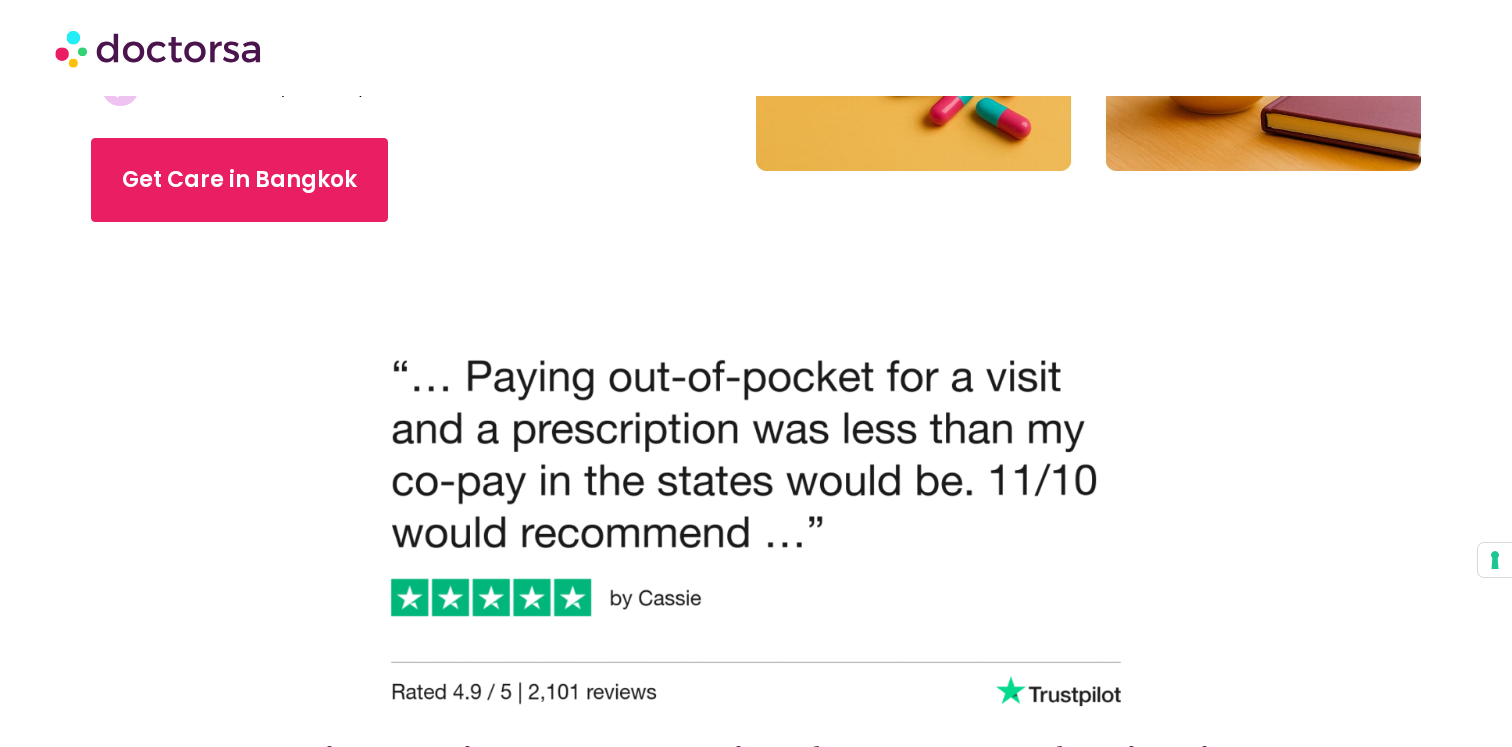 scroll, scrollTop: 0, scrollLeft: 0, axis: both 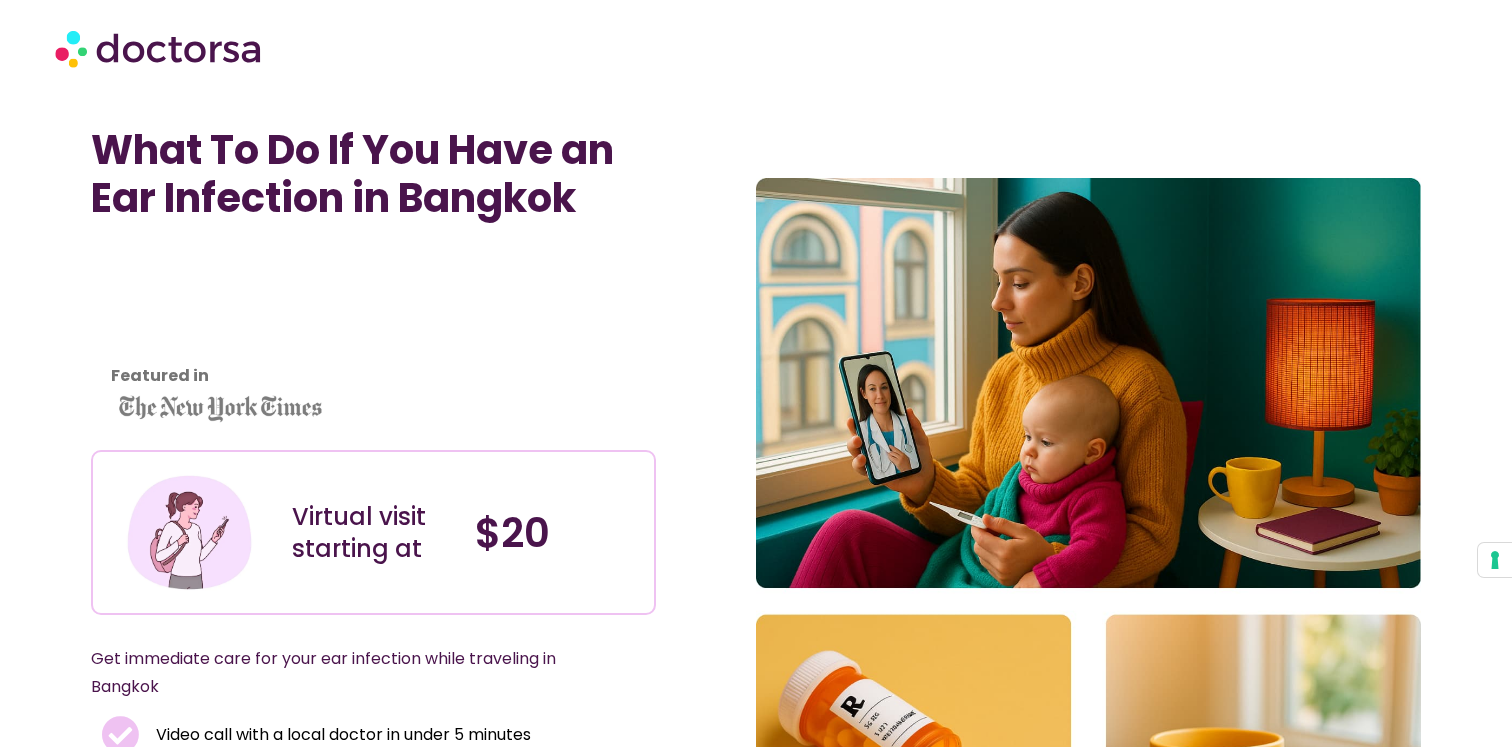 click at bounding box center (160, 48) 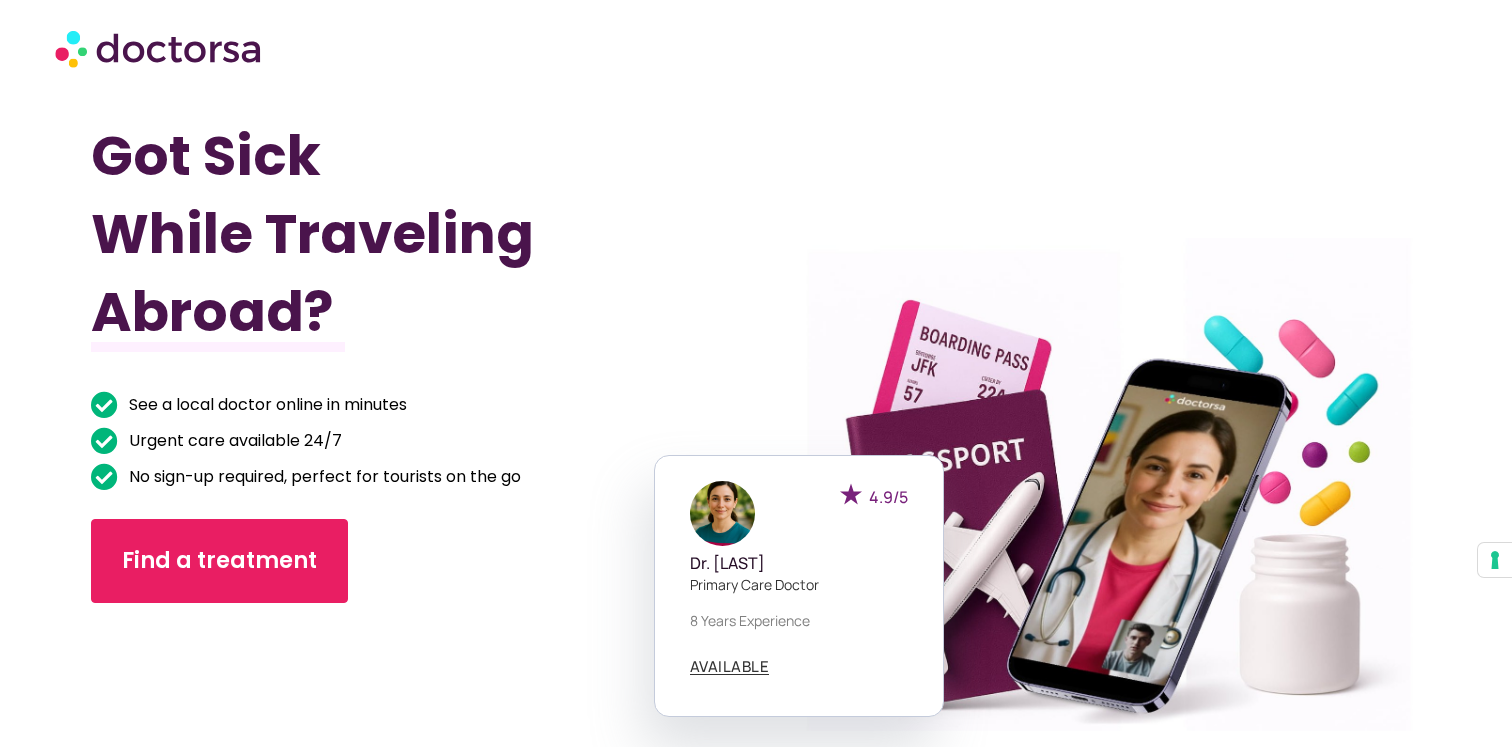 scroll, scrollTop: 0, scrollLeft: 0, axis: both 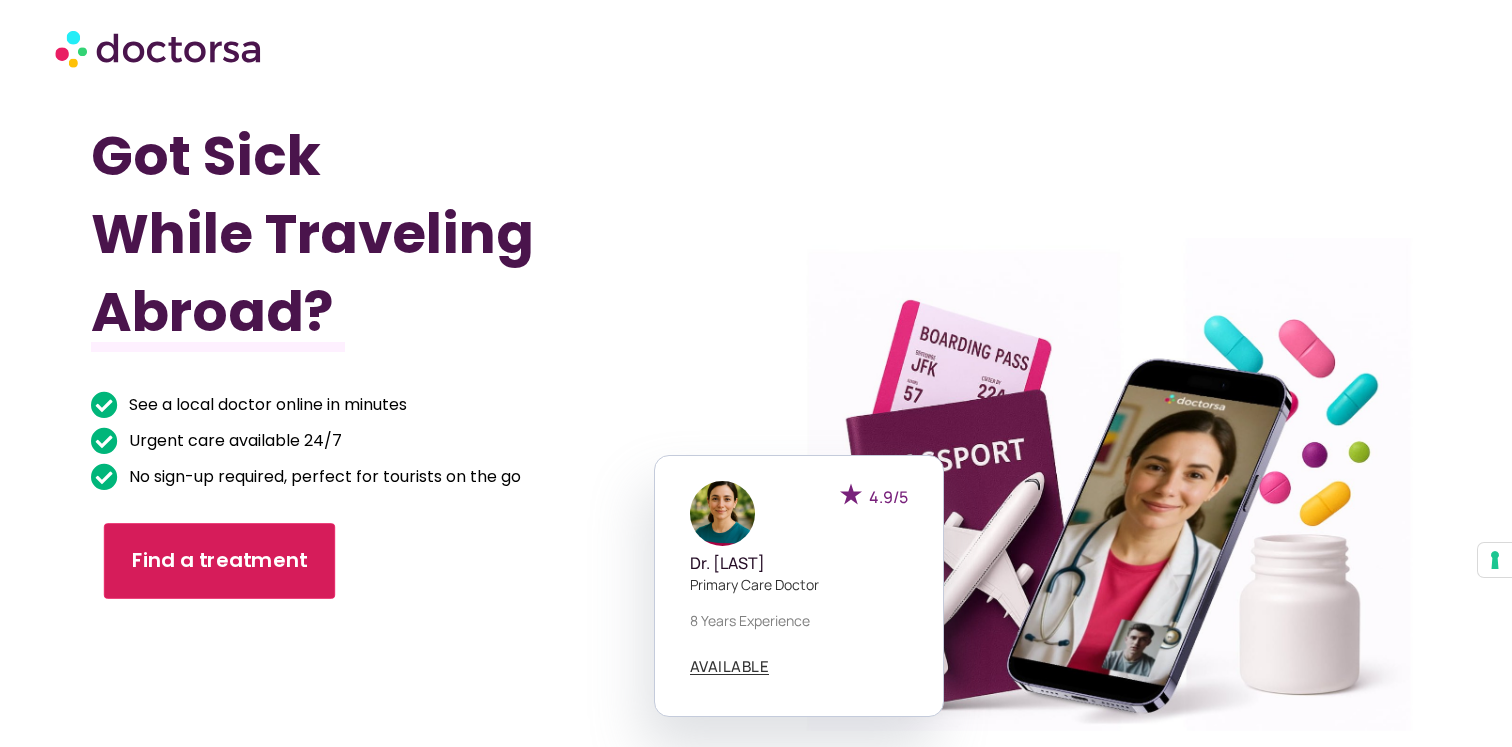 click on "Find a treatment" at bounding box center [219, 560] 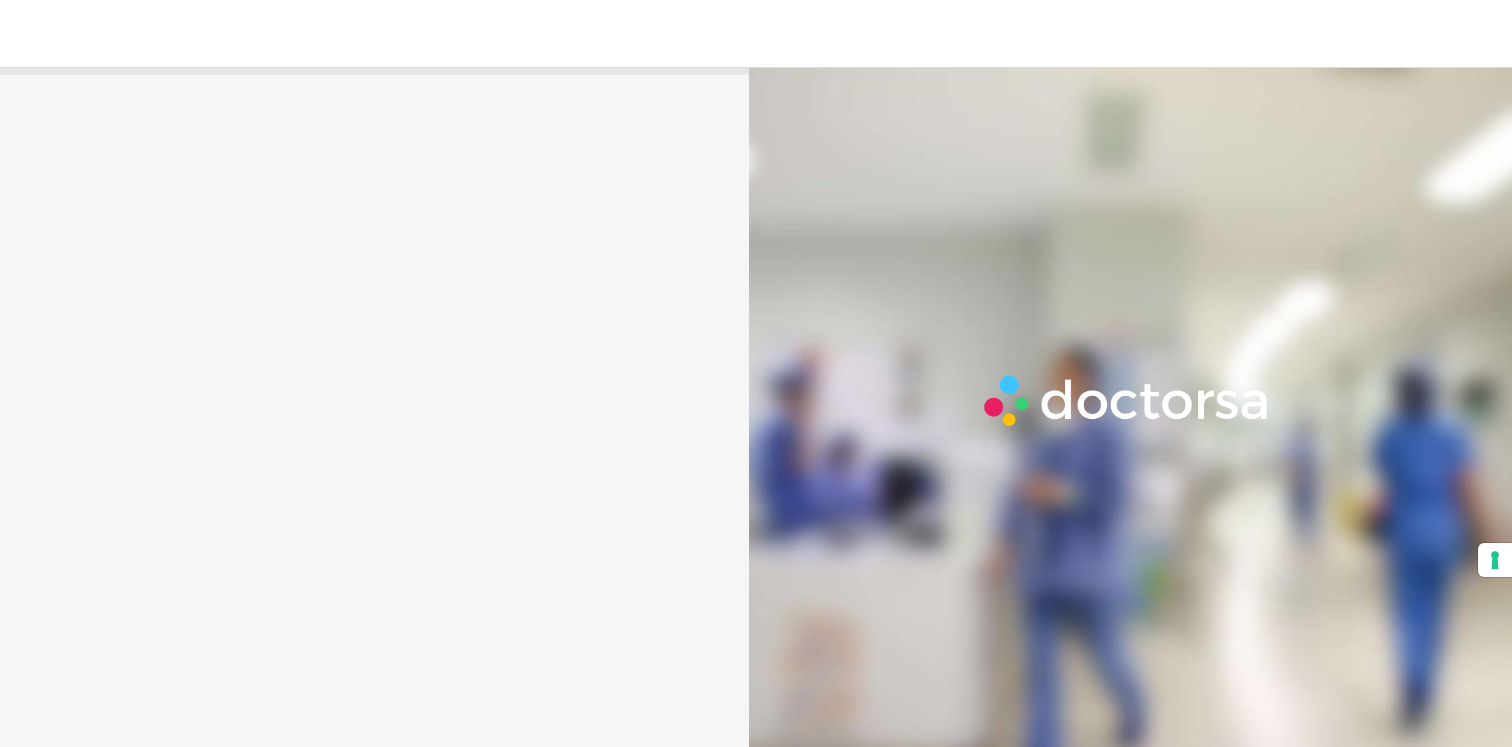 scroll, scrollTop: 0, scrollLeft: 0, axis: both 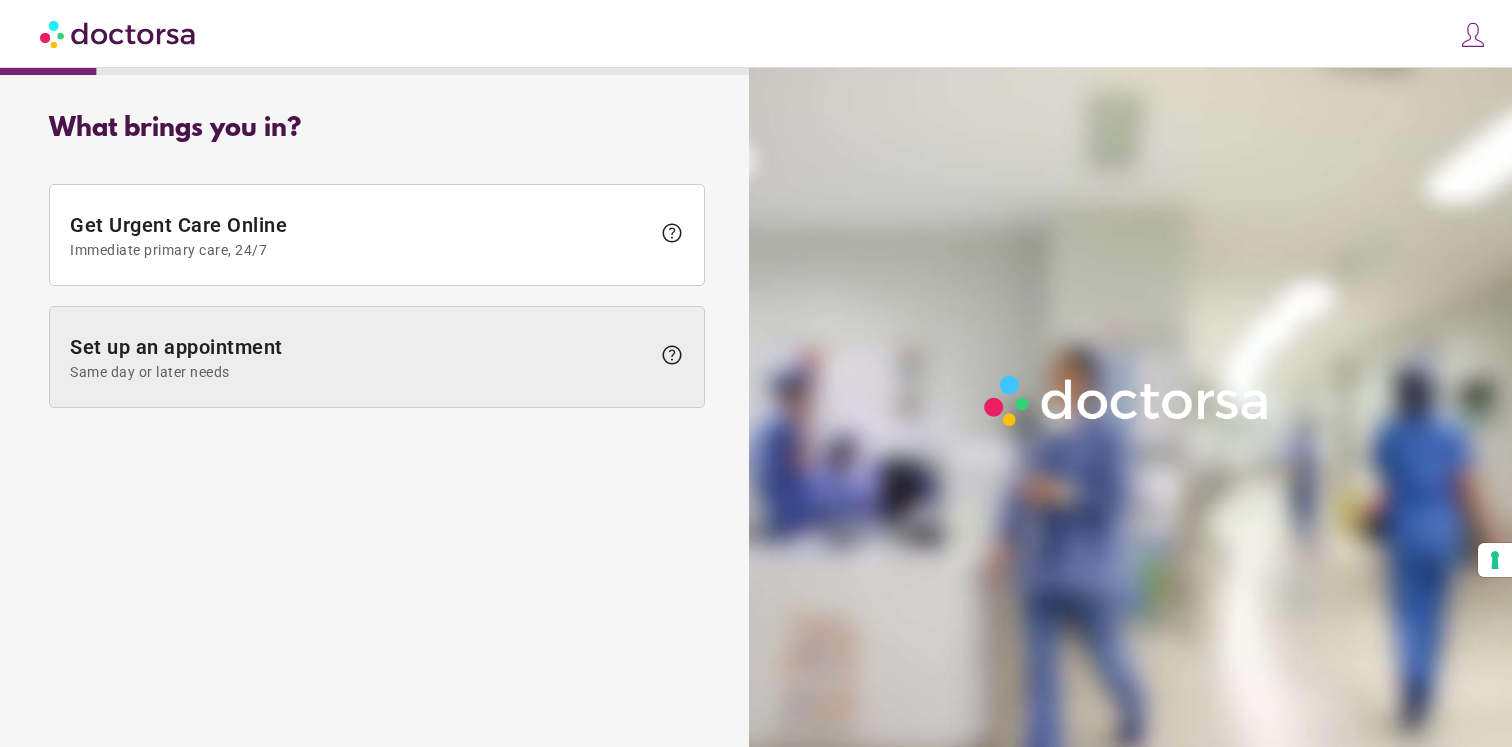 click on "Set up an appointment
Same day or later needs" at bounding box center (360, 357) 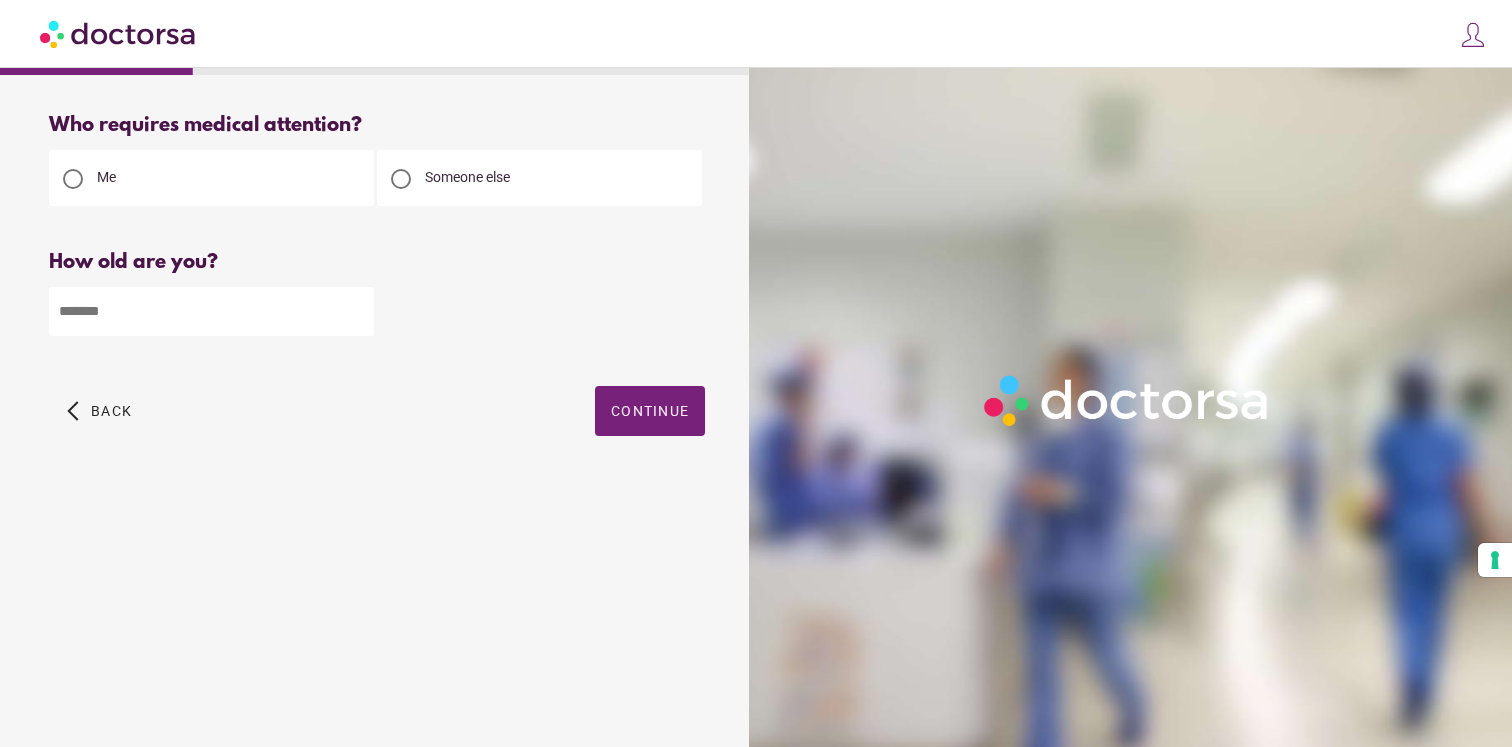 click at bounding box center (211, 311) 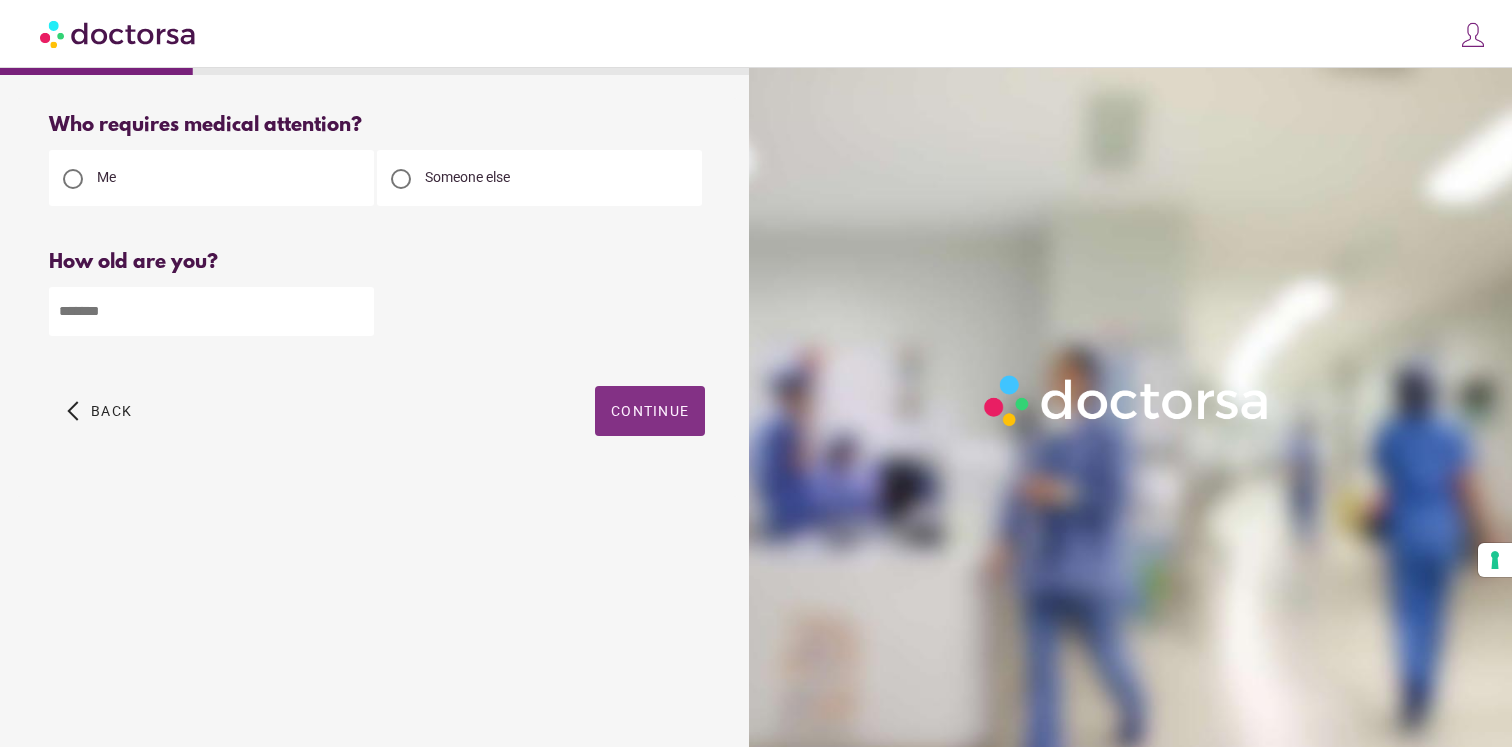 type on "**" 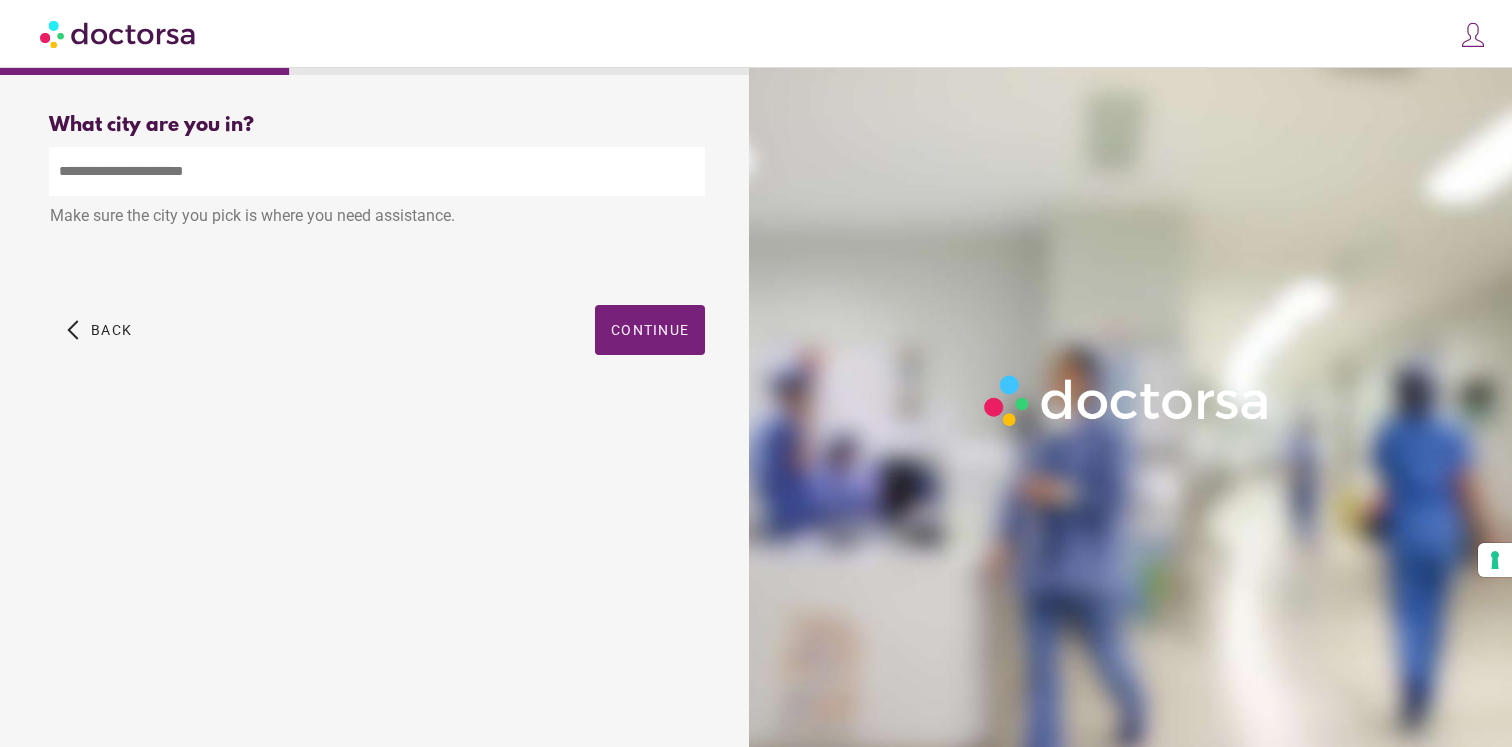click at bounding box center (377, 171) 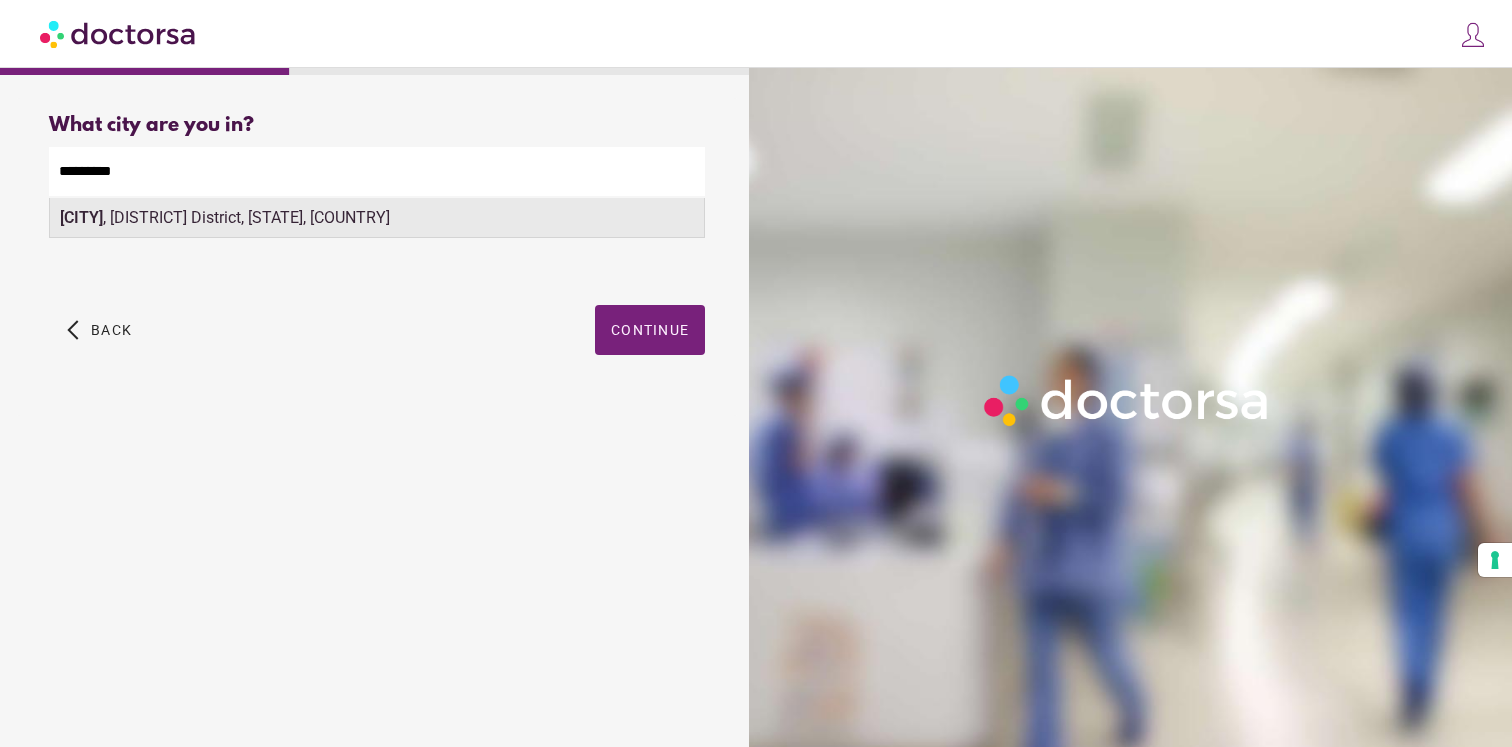 click on "Koh Samui , Ko Samui District, Surat Thani, Thailand" at bounding box center (377, 218) 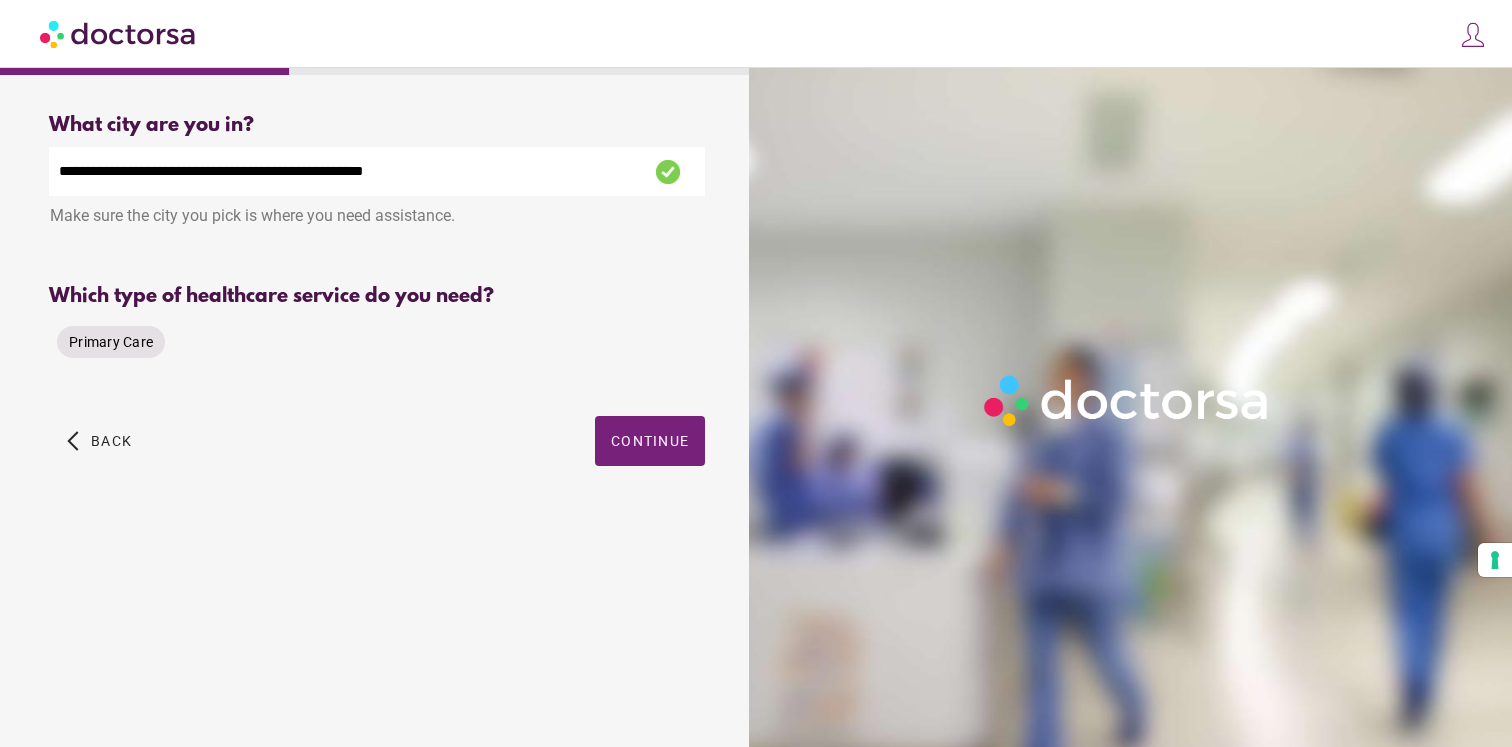 click on "Primary Care" at bounding box center [111, 342] 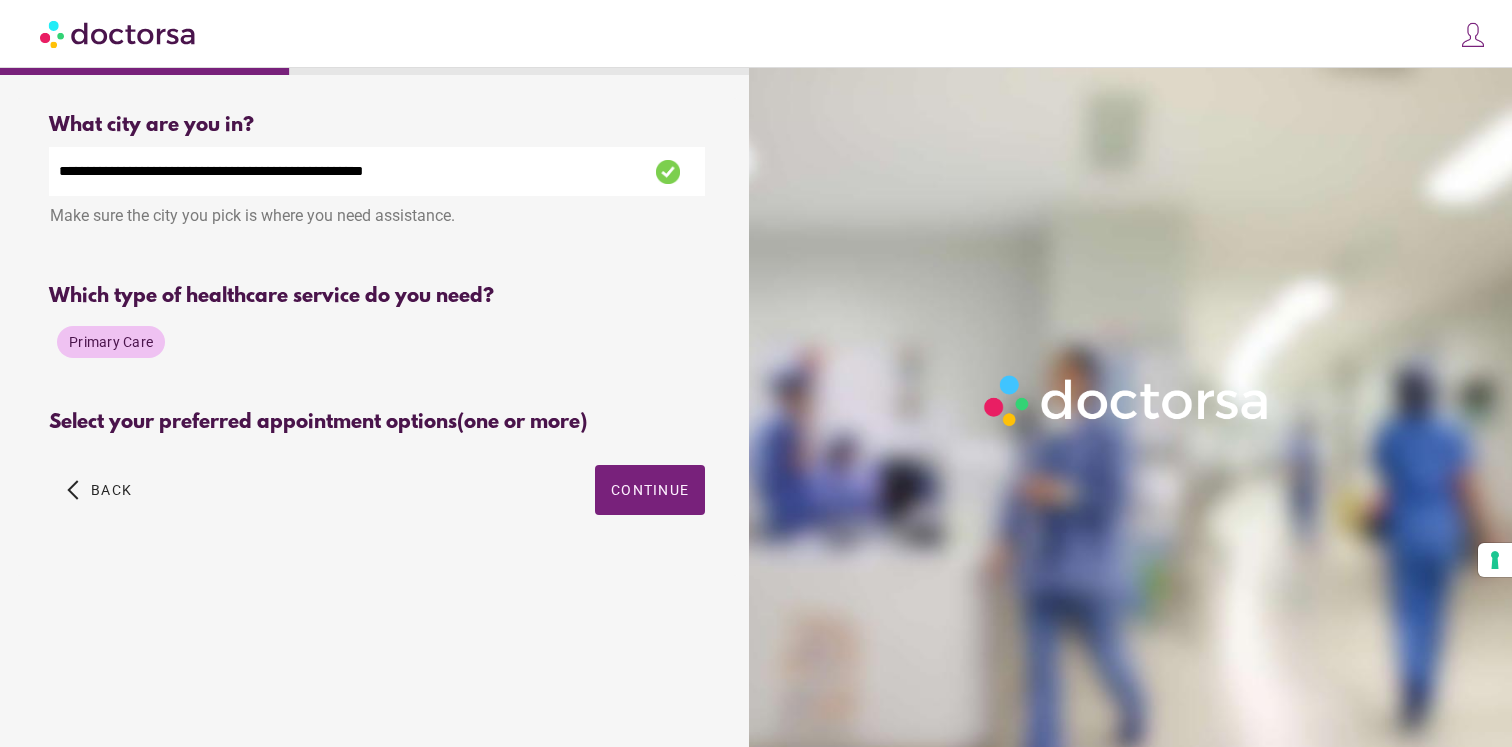click on "**********" at bounding box center [377, 337] 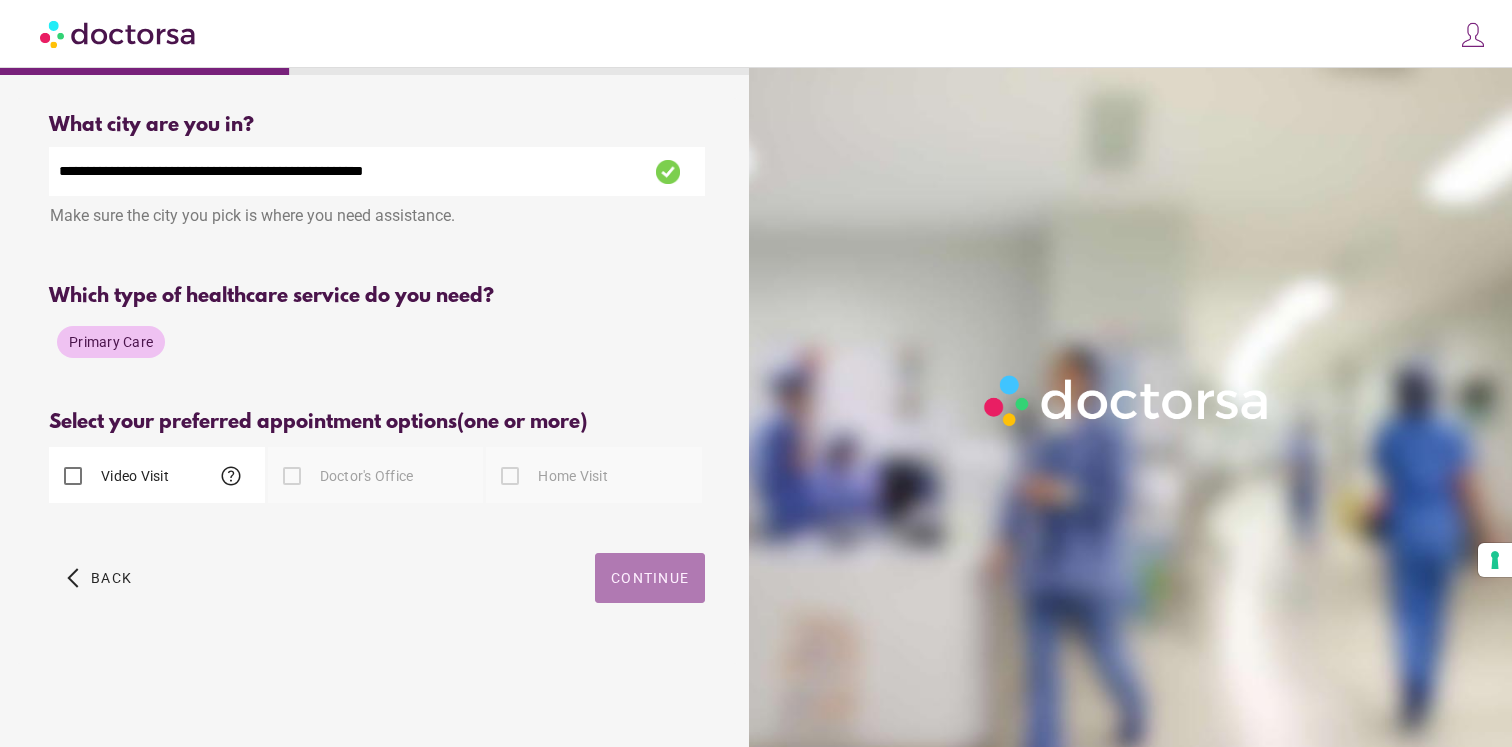 click at bounding box center [650, 578] 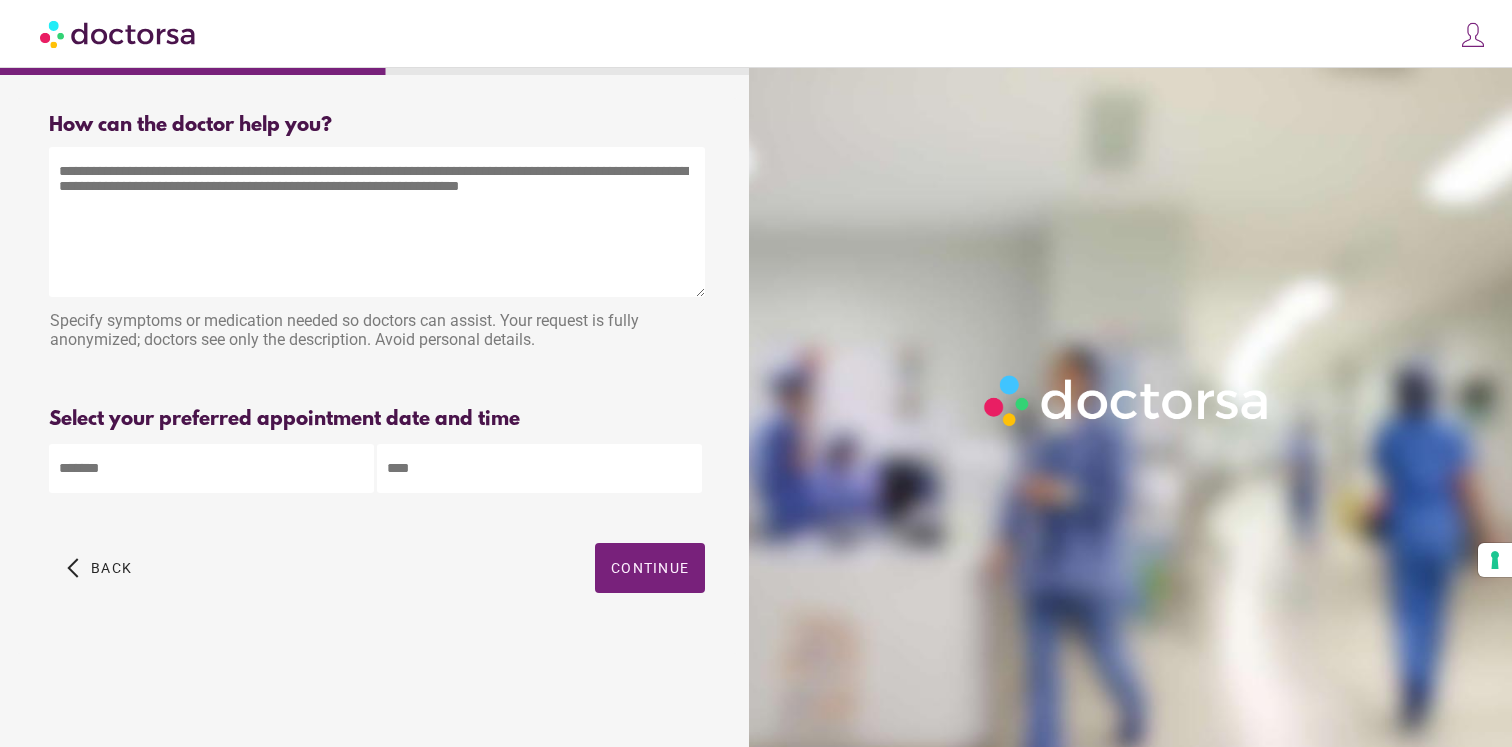 click at bounding box center [377, 222] 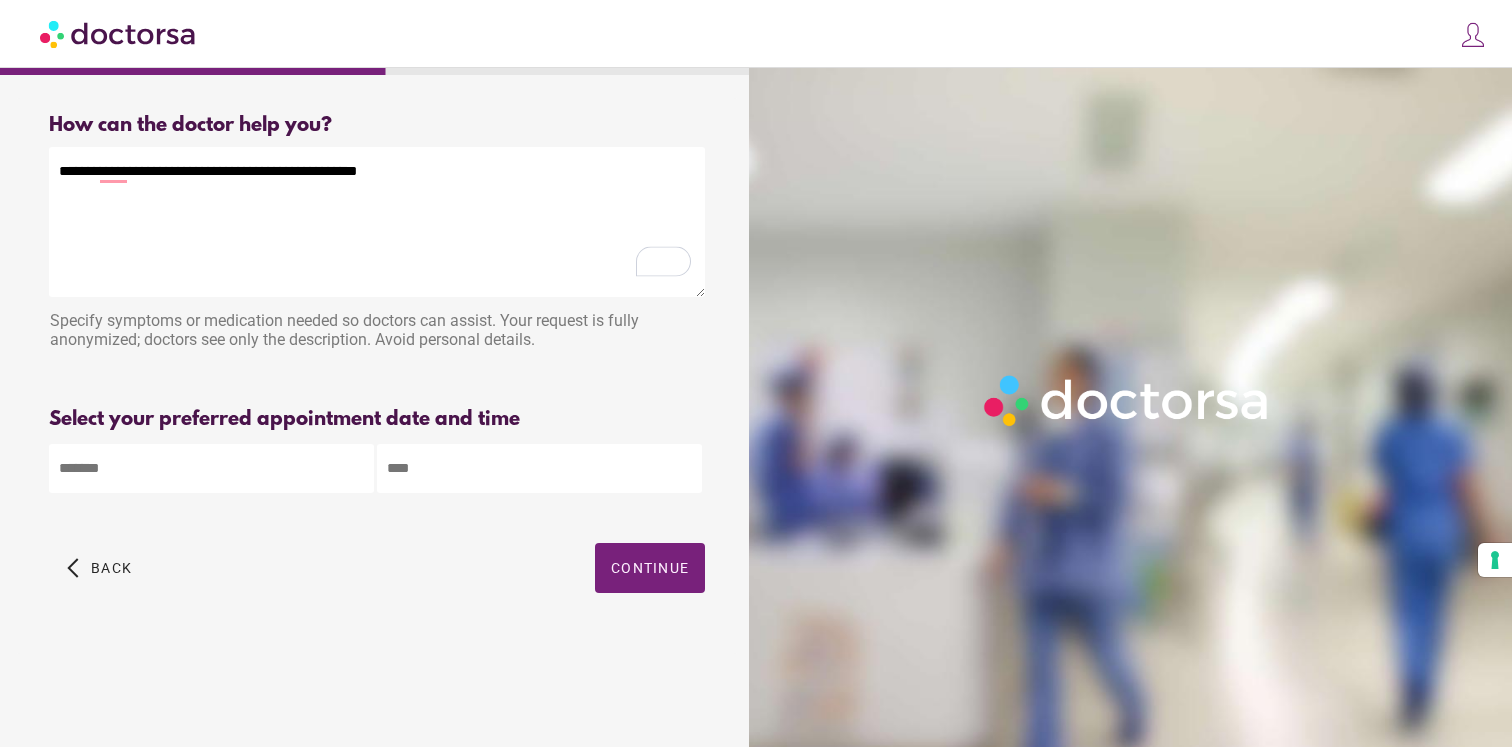 type on "**********" 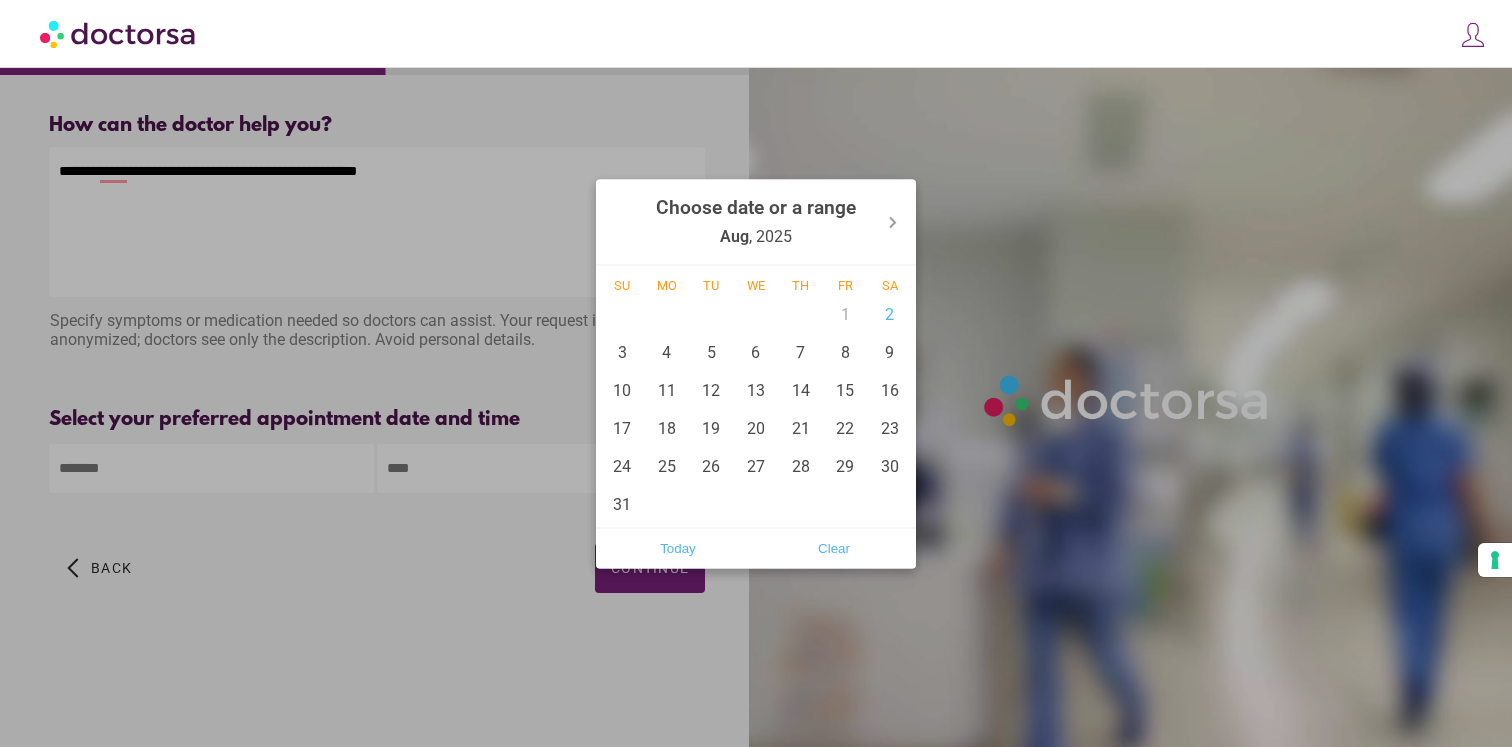 click on "**********" at bounding box center [756, 373] 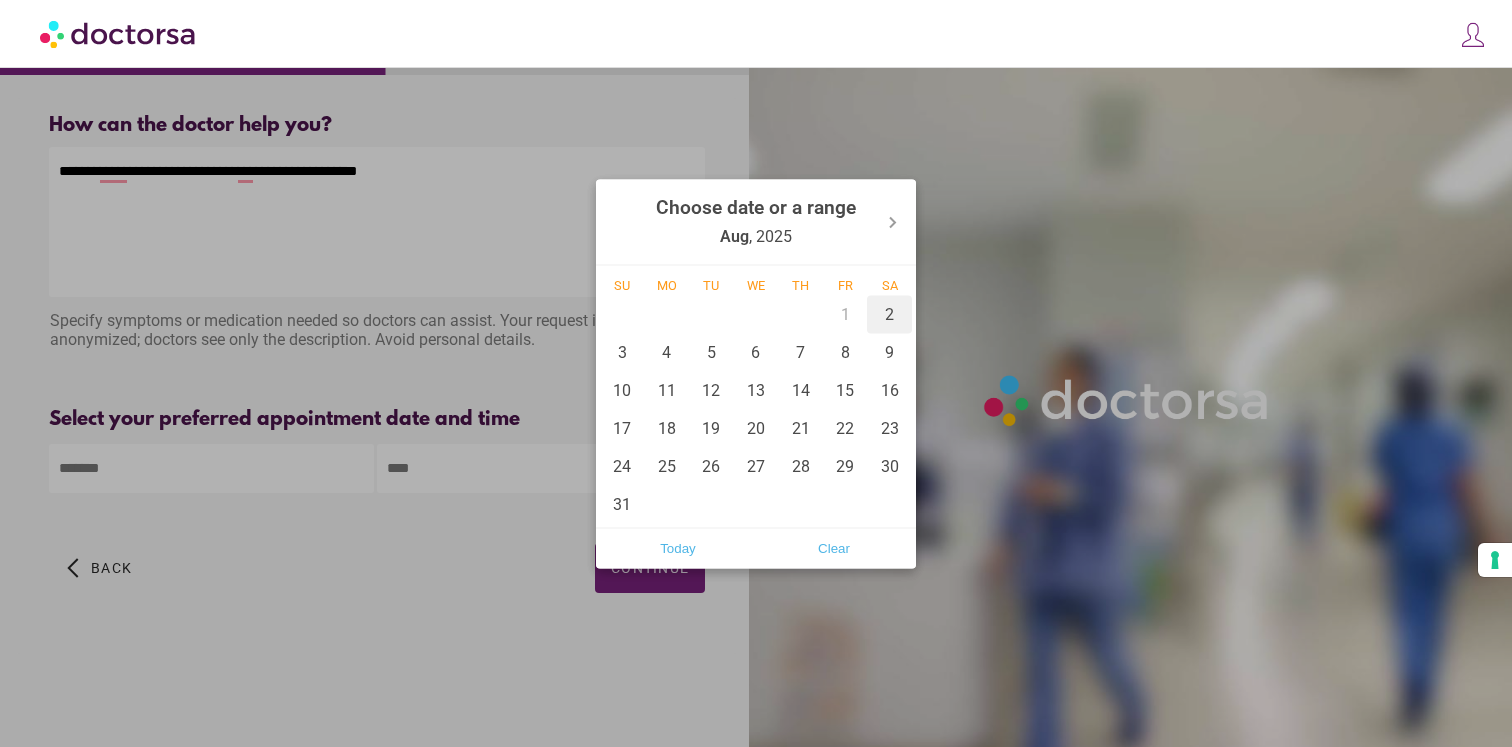 click on "2" at bounding box center [889, 314] 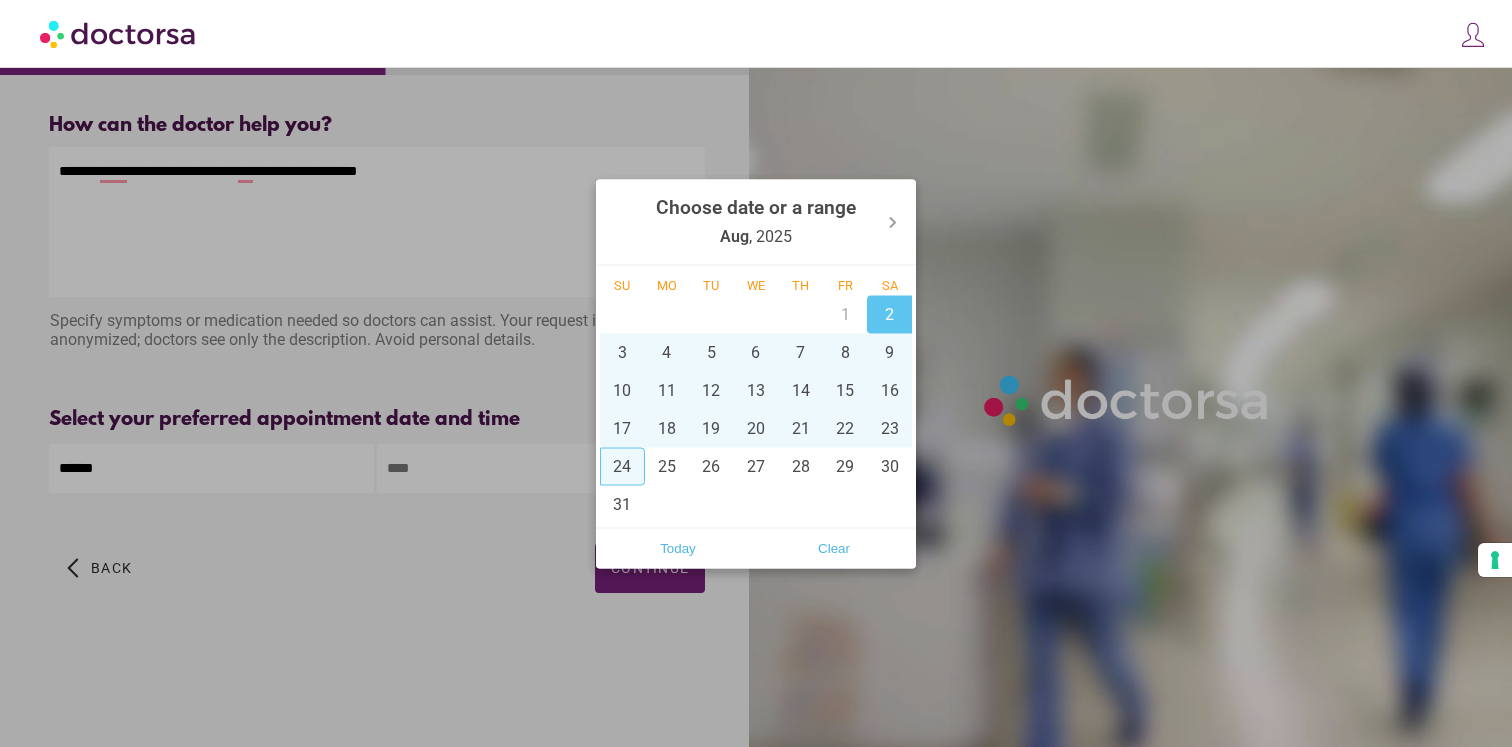 click at bounding box center [756, 373] 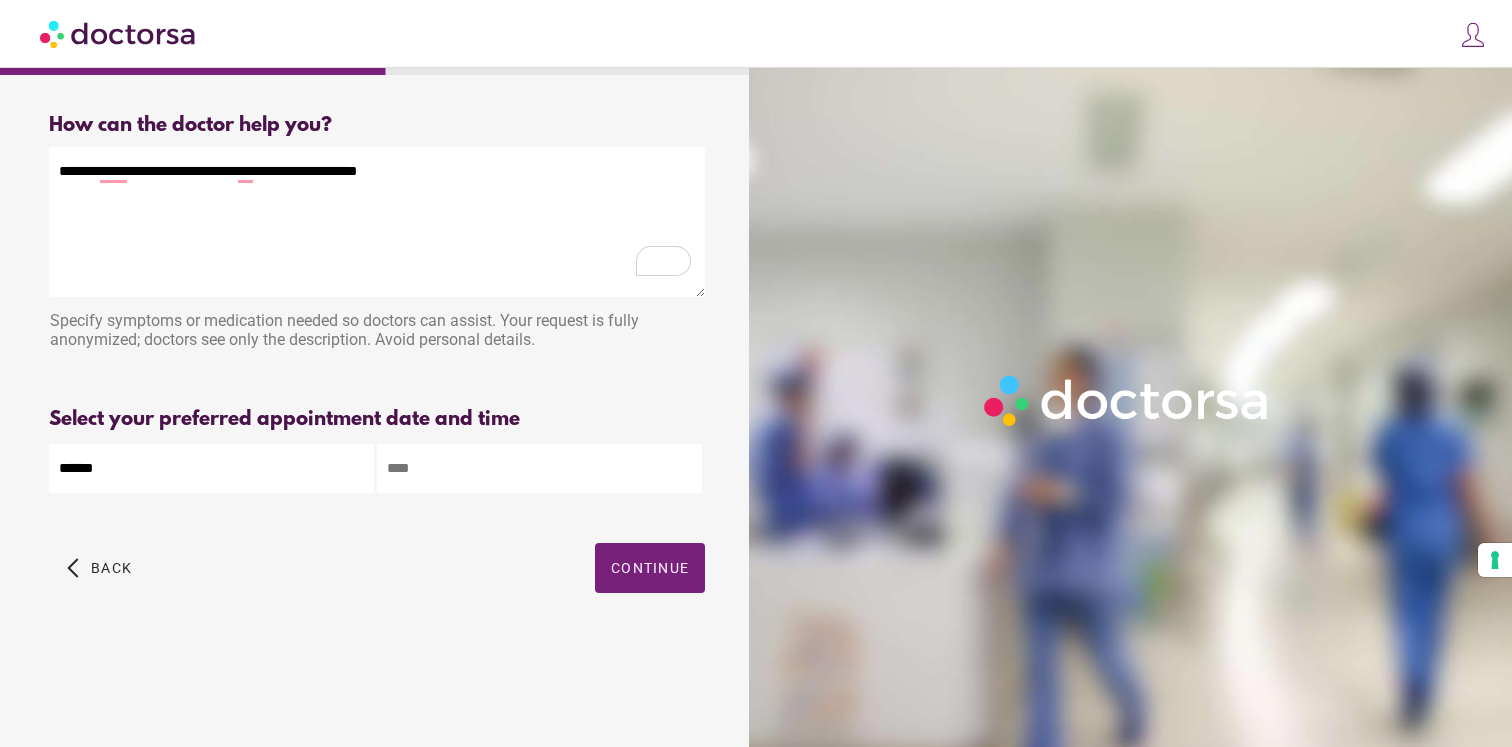 click at bounding box center [539, 468] 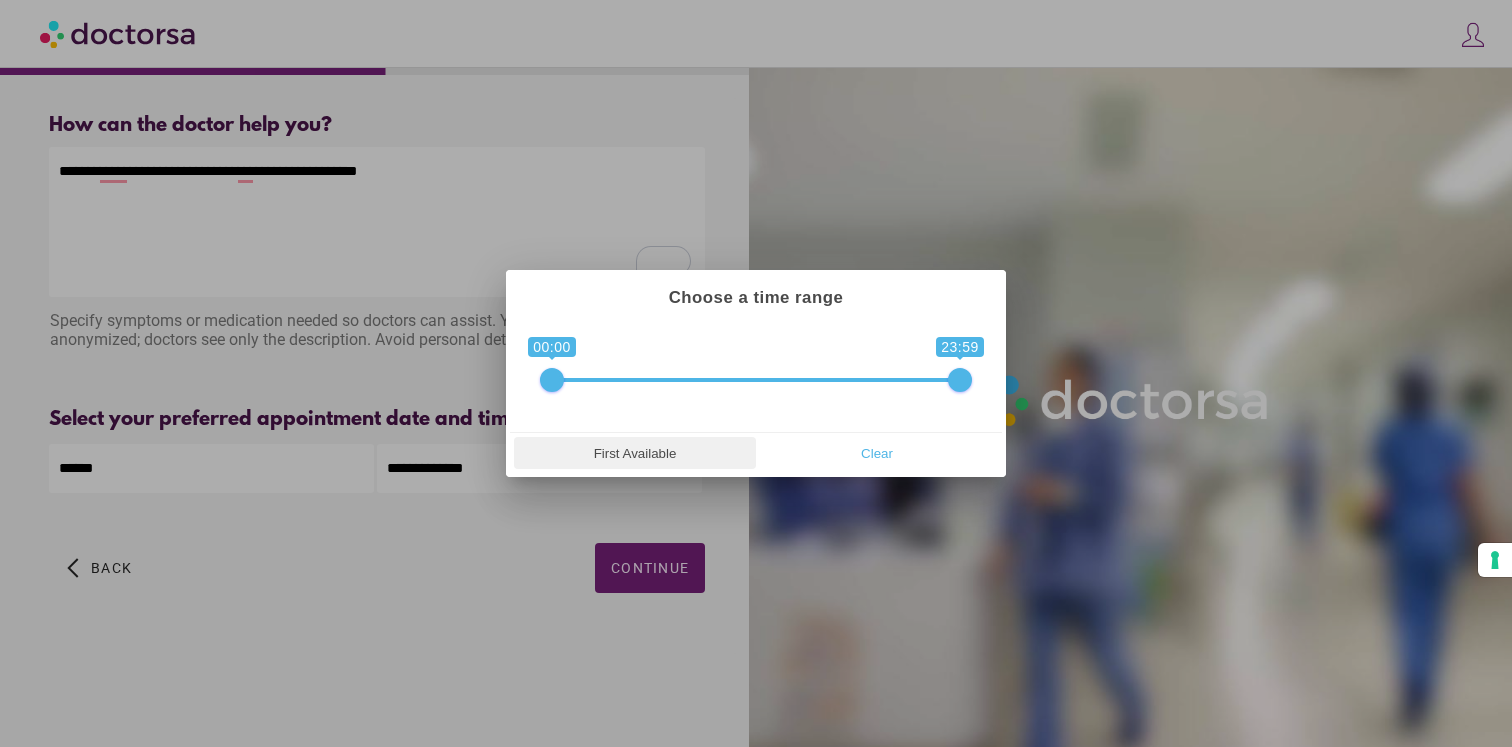 click on "First Available" at bounding box center (635, 453) 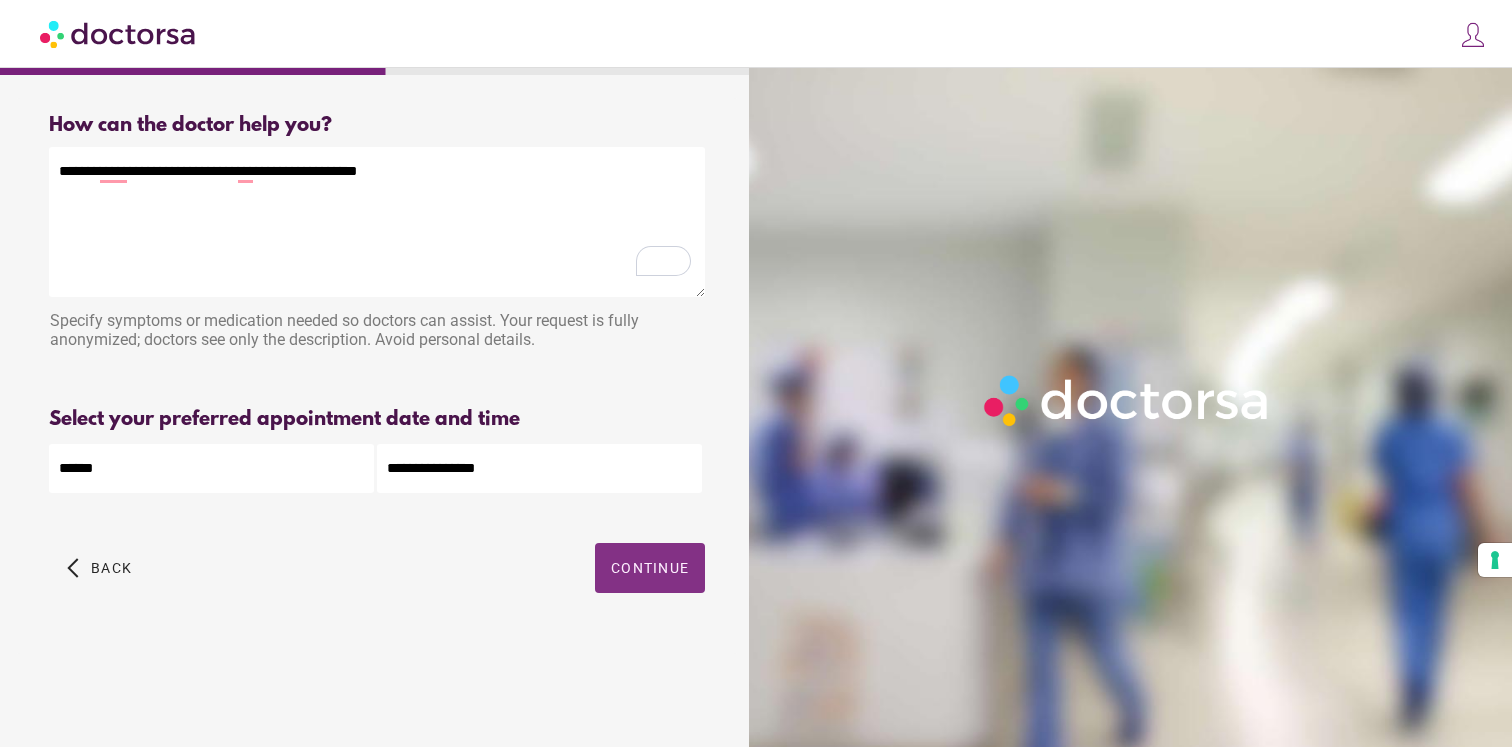 click at bounding box center (650, 568) 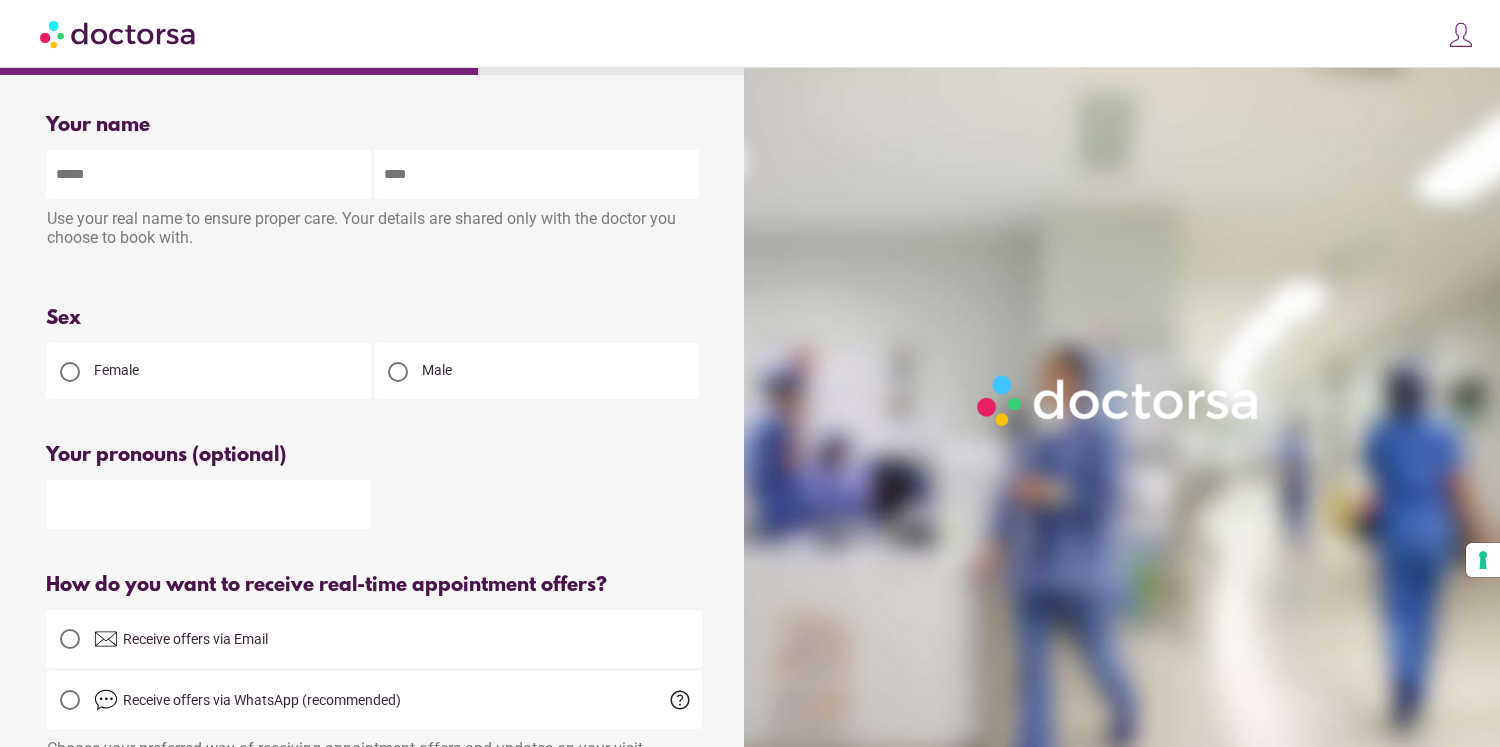 click at bounding box center [398, 372] 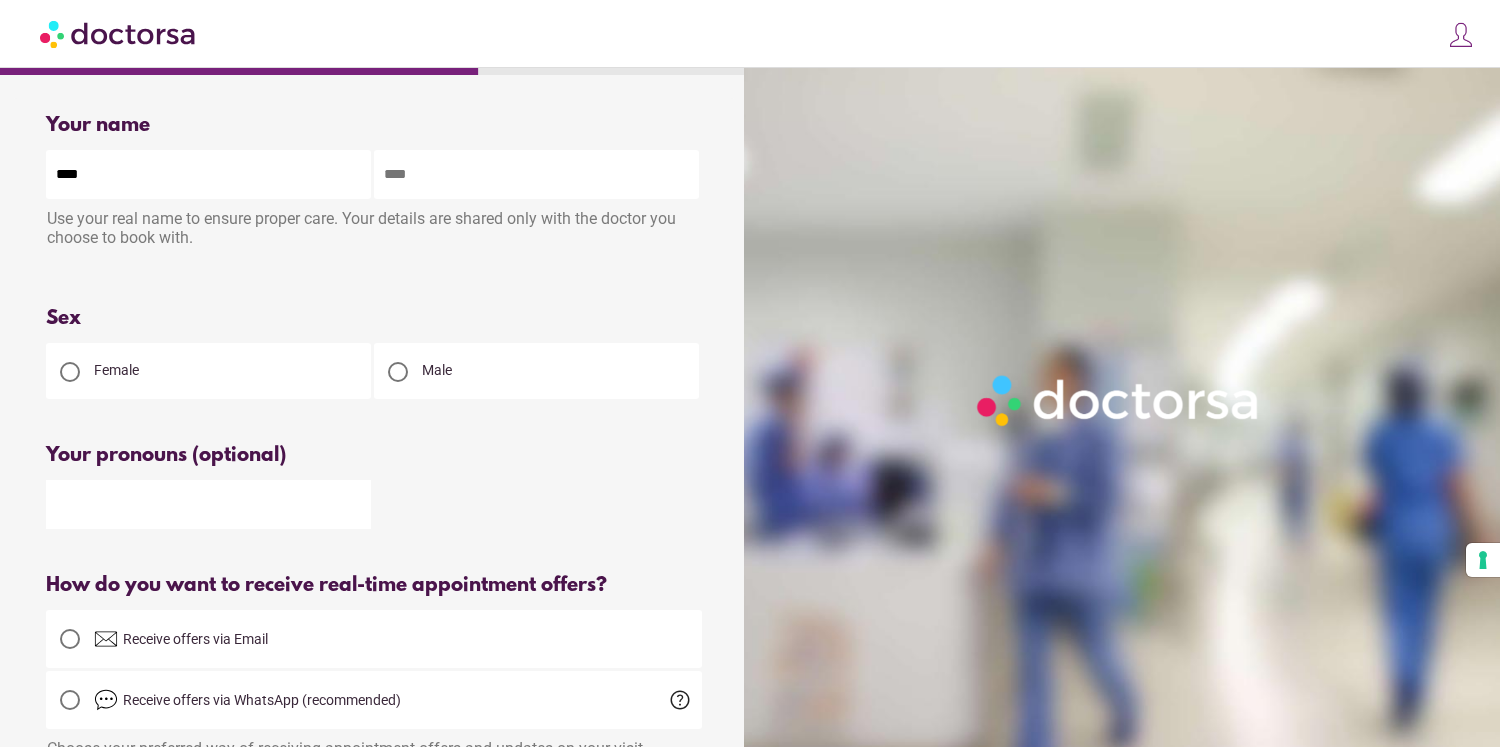 type on "*******" 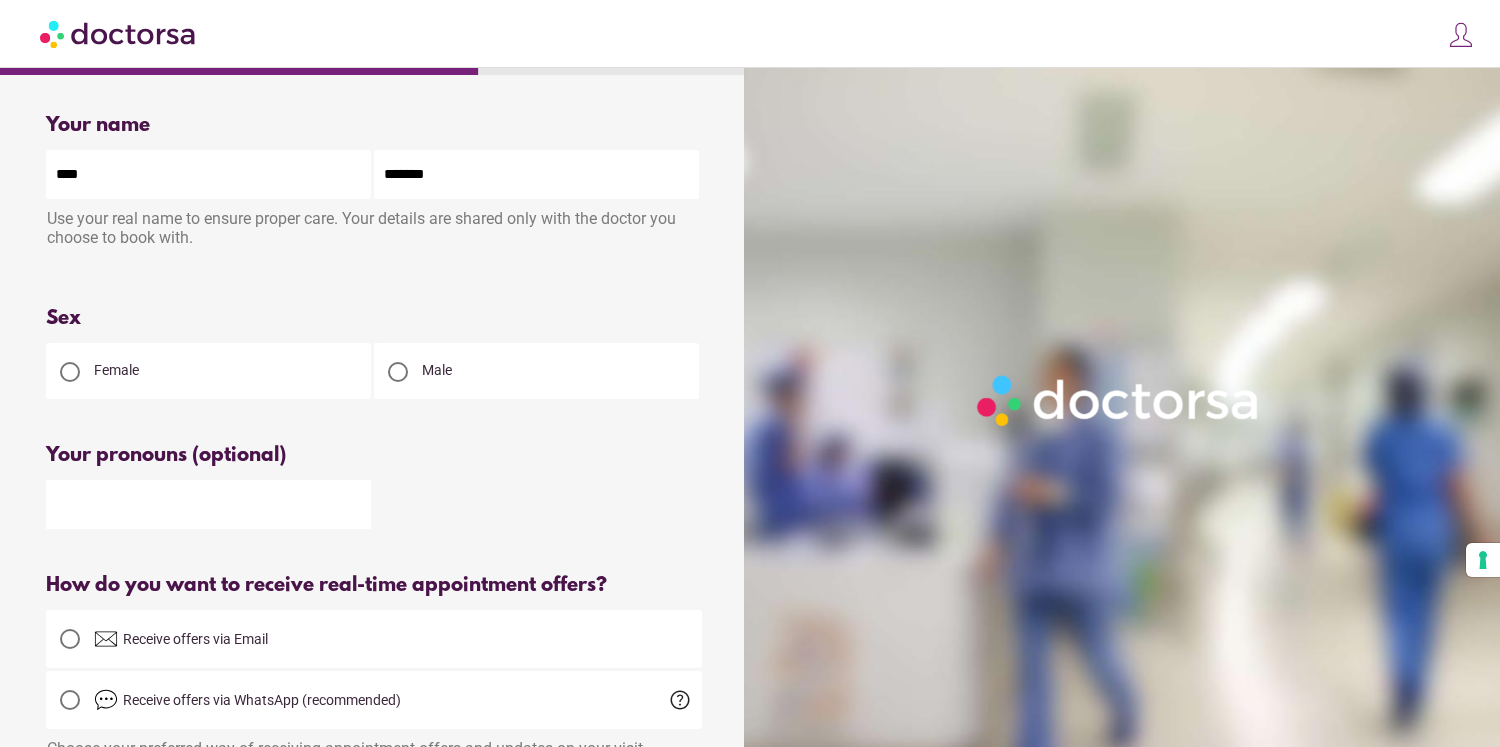 type on "**********" 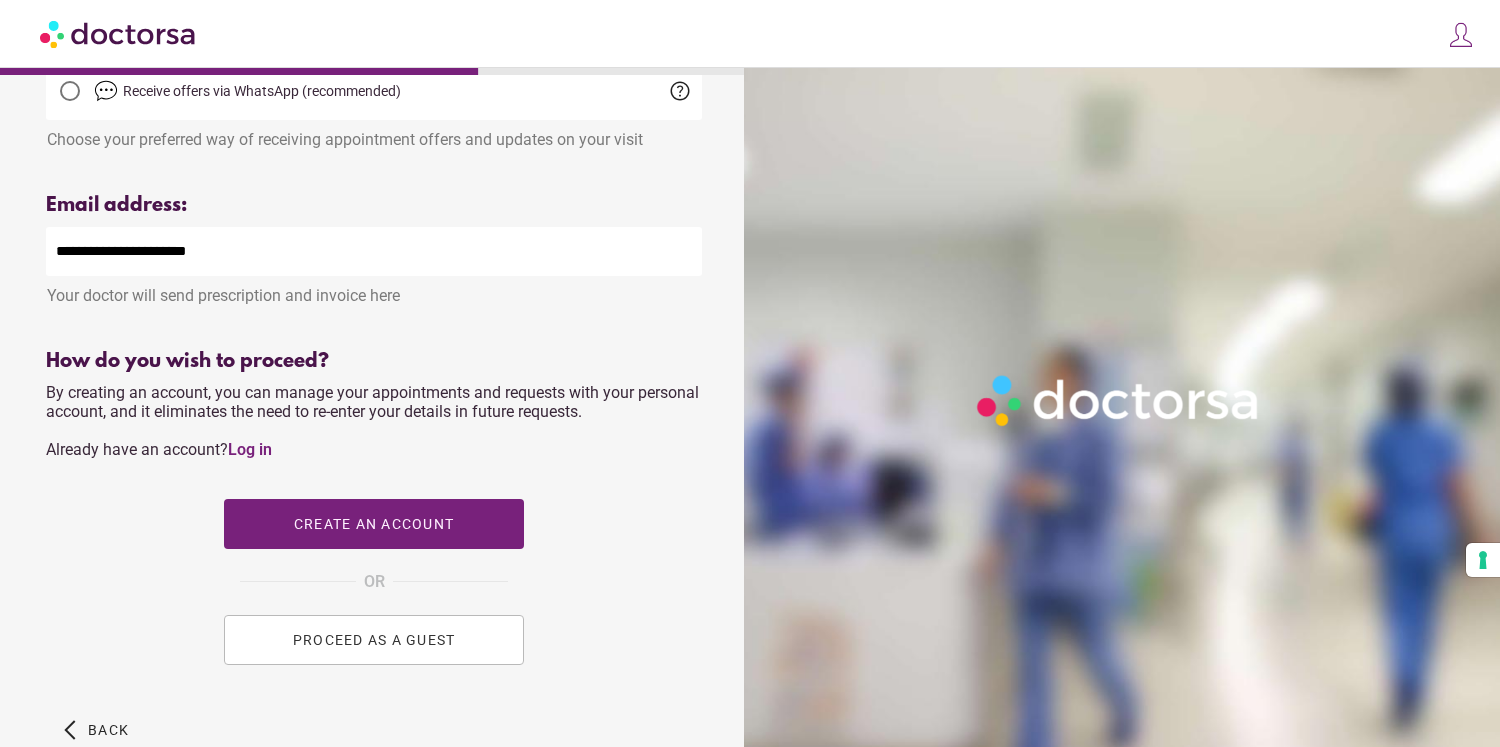 scroll, scrollTop: 679, scrollLeft: 0, axis: vertical 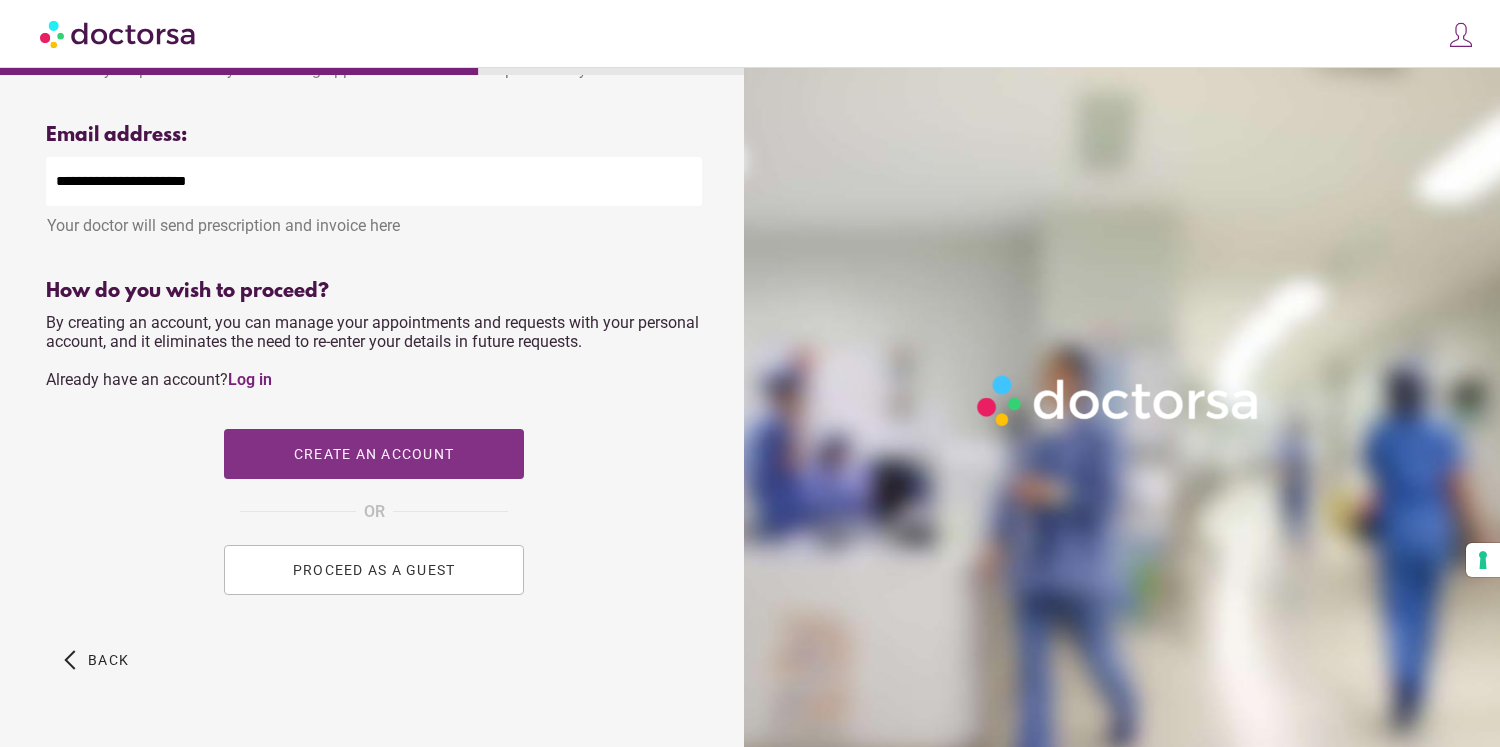 click on "Create an account" at bounding box center [374, 454] 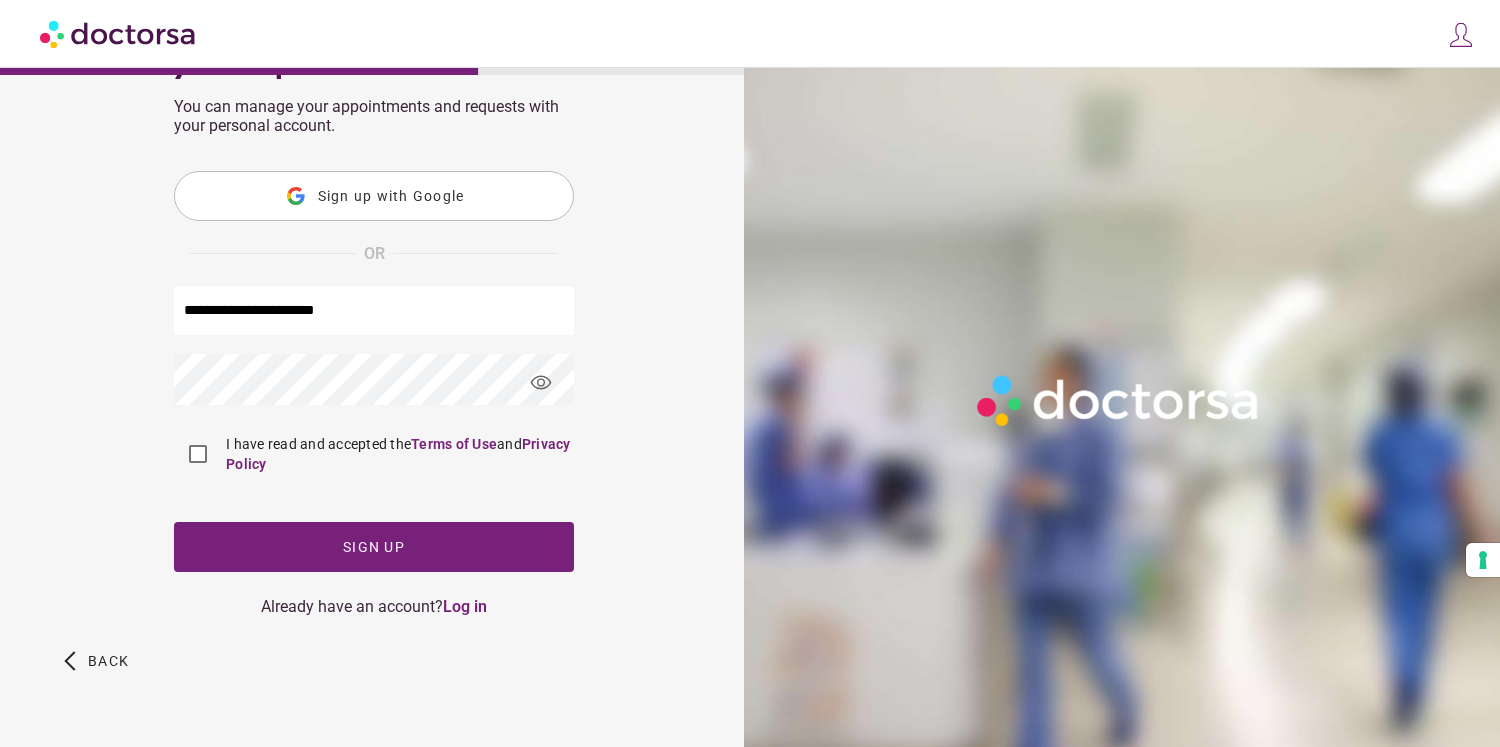 scroll, scrollTop: 0, scrollLeft: 0, axis: both 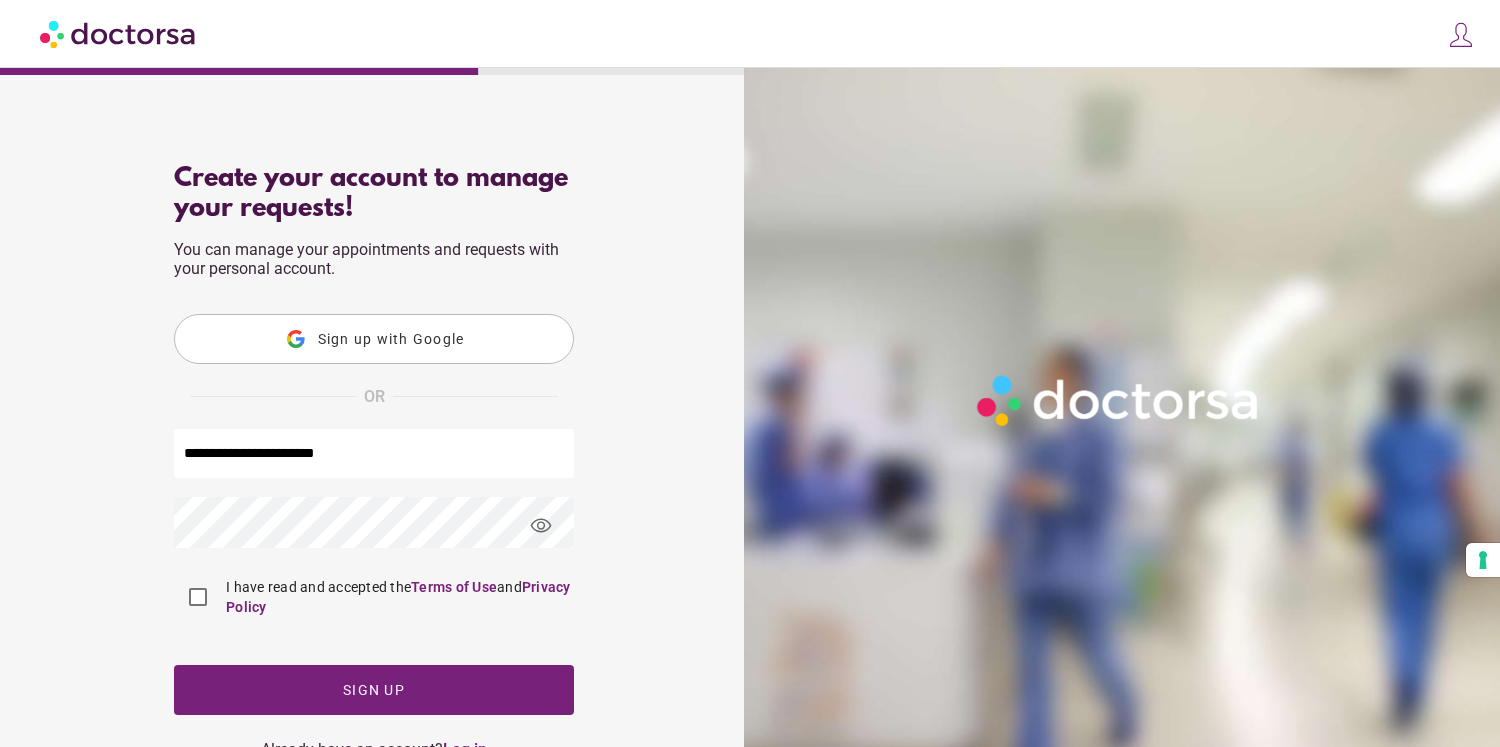 click on "Sign up with Google" at bounding box center [391, 339] 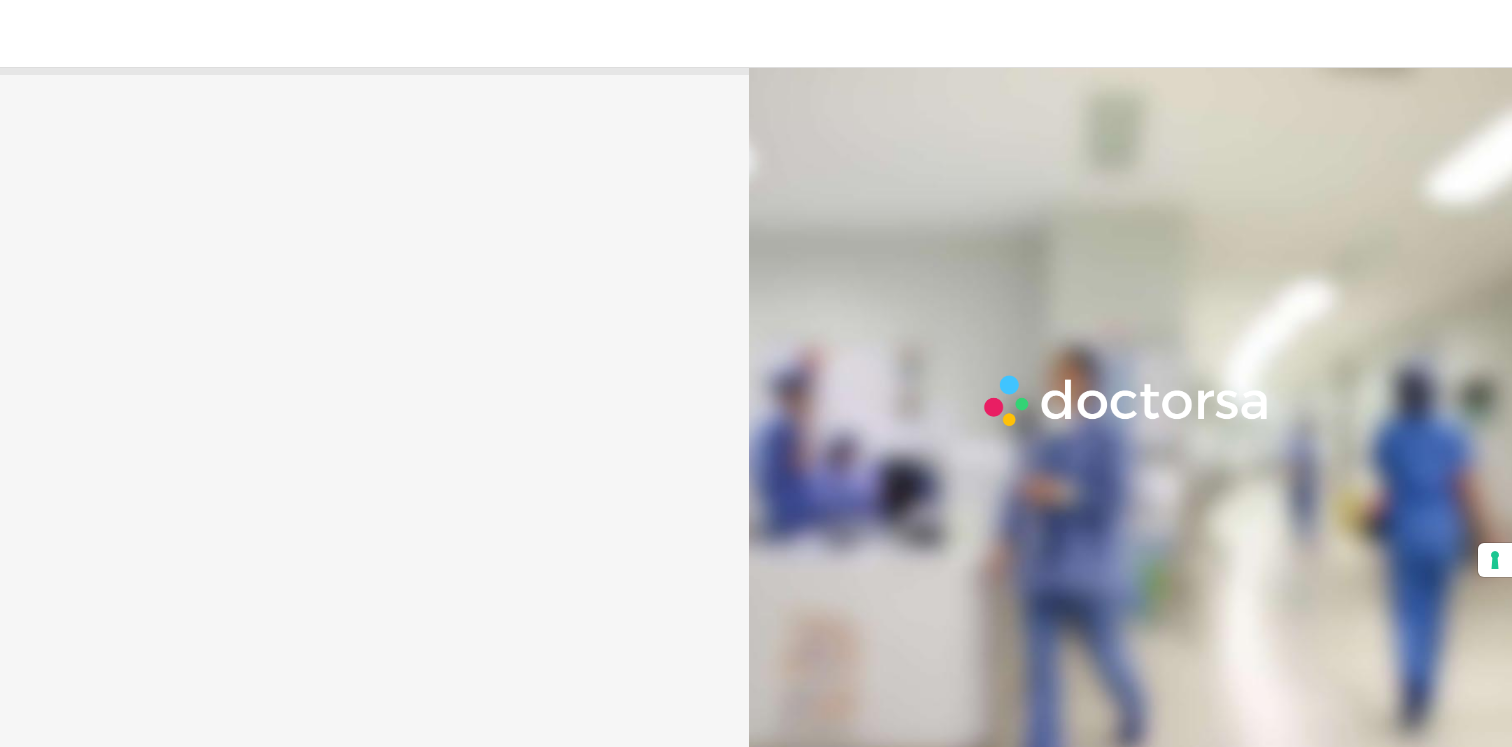 scroll, scrollTop: 0, scrollLeft: 0, axis: both 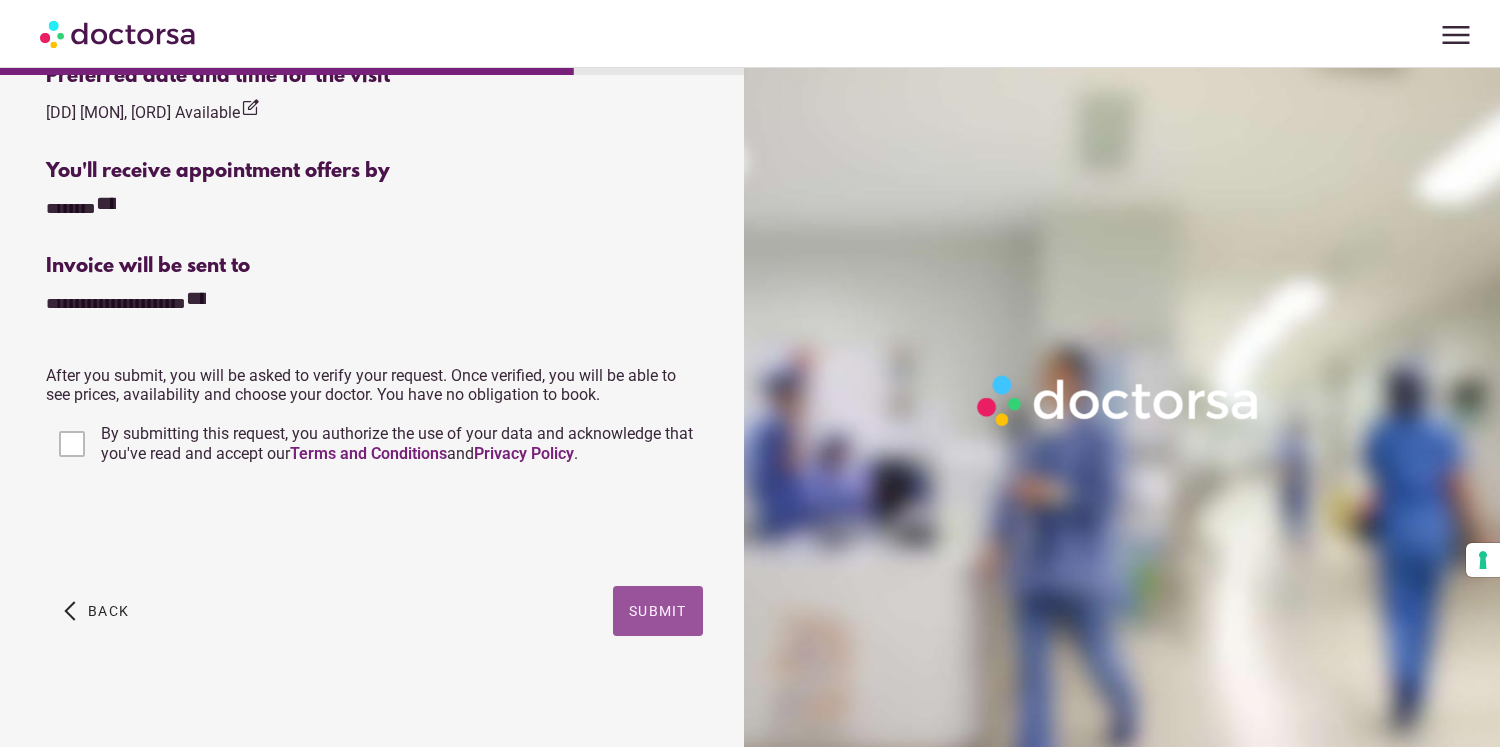click on "Submit" at bounding box center [658, 611] 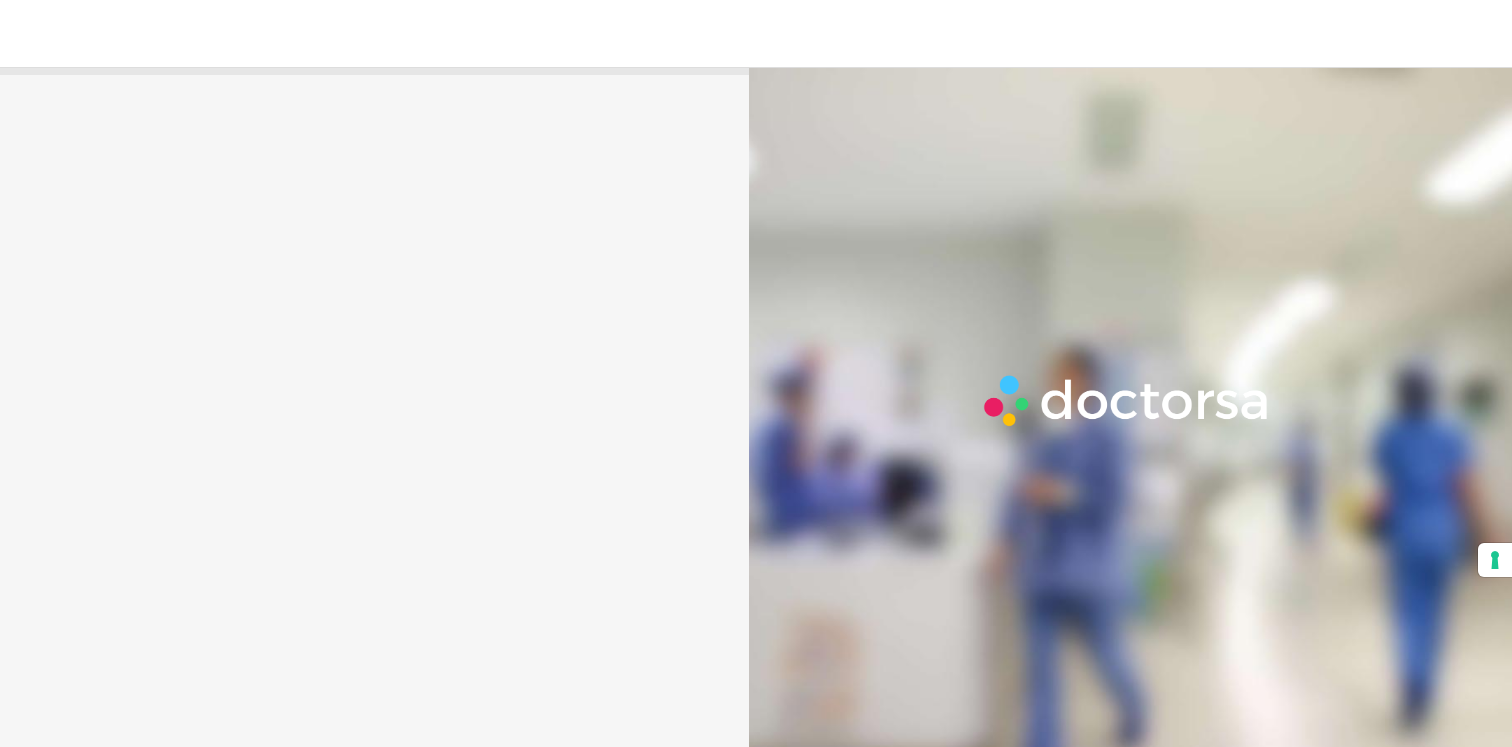 scroll, scrollTop: 0, scrollLeft: 0, axis: both 